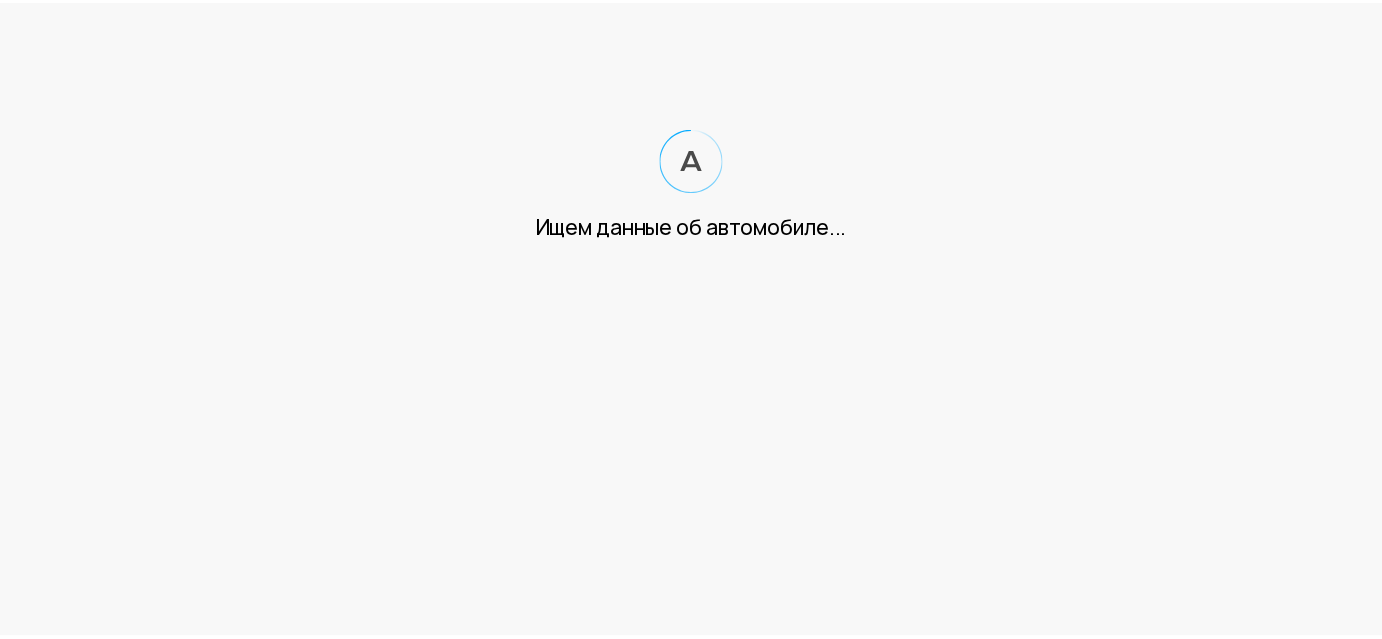 scroll, scrollTop: 0, scrollLeft: 0, axis: both 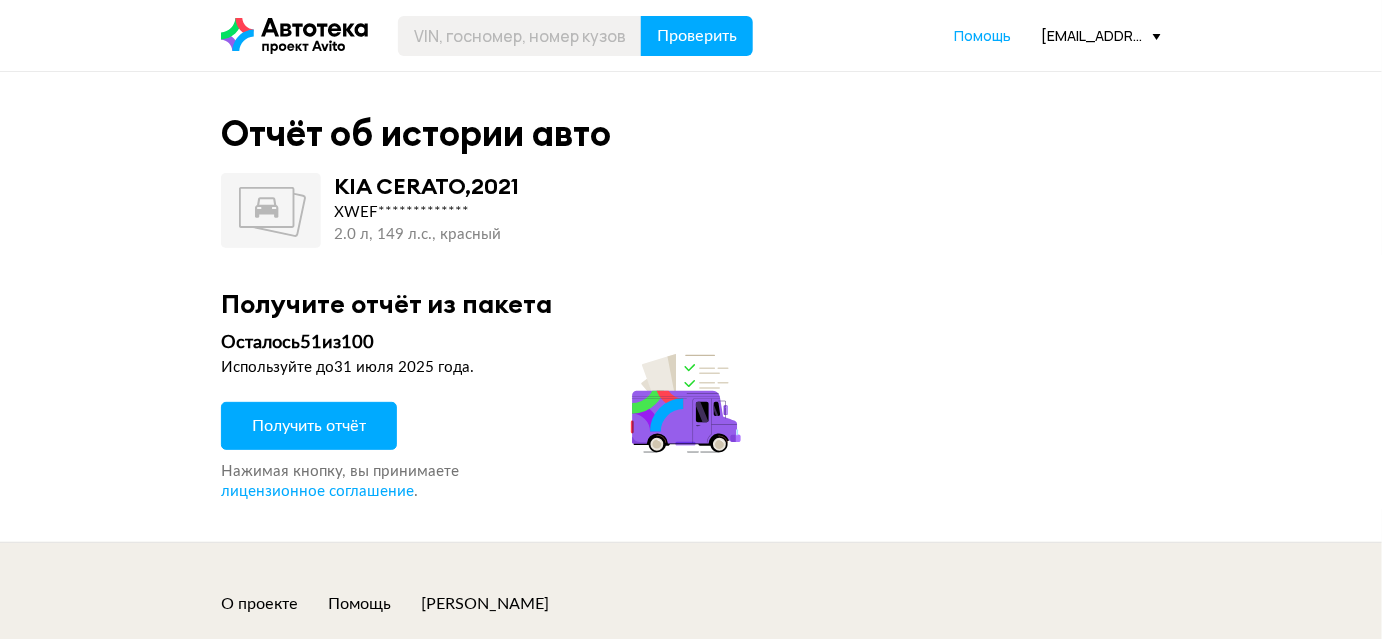 click on "Получить отчёт" at bounding box center [309, 426] 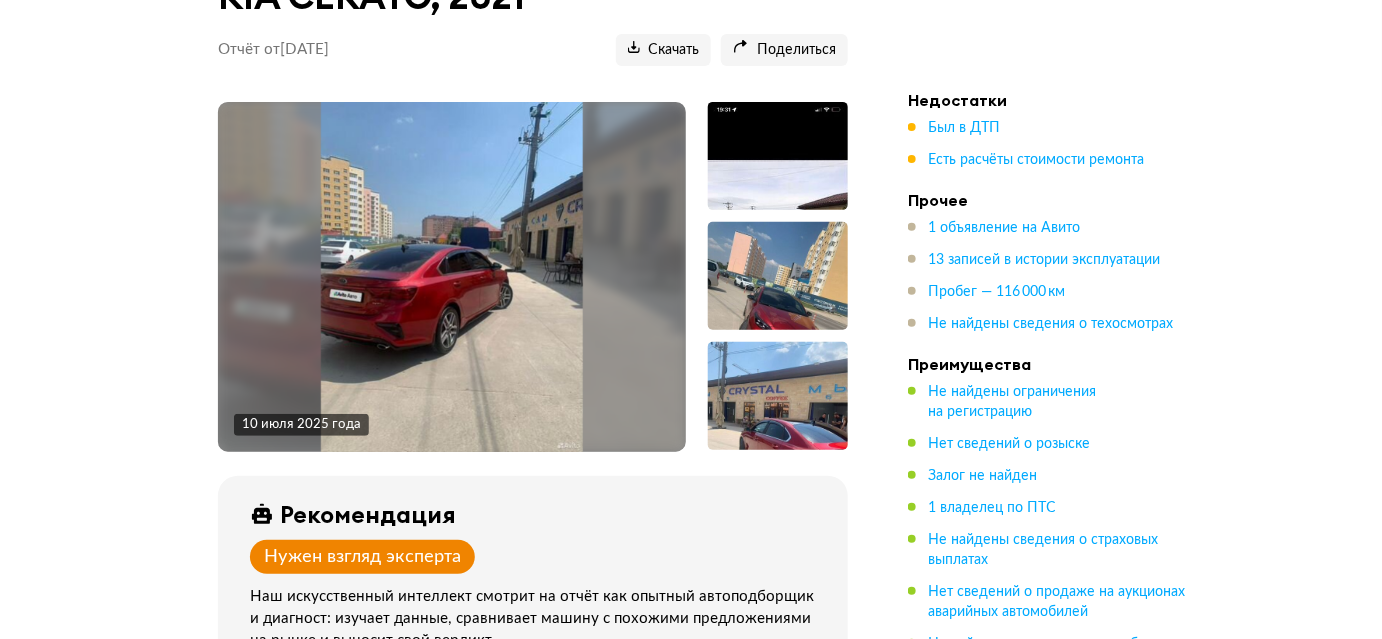 scroll, scrollTop: 90, scrollLeft: 0, axis: vertical 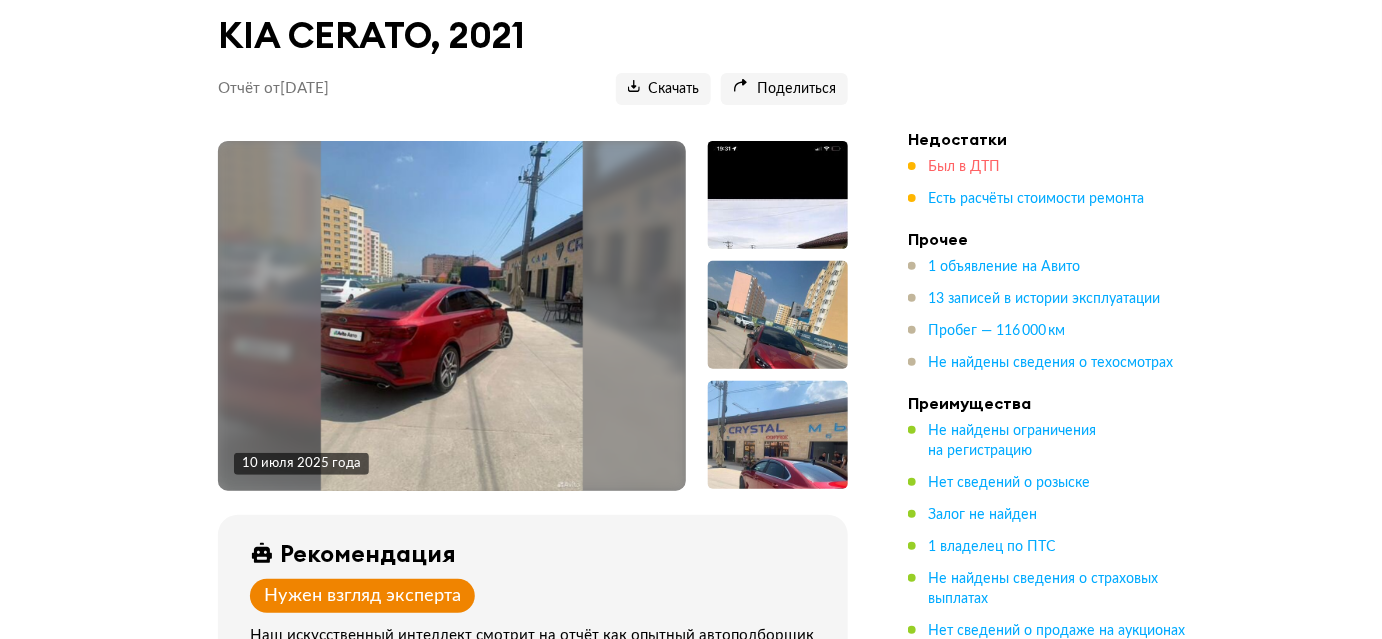 click on "Был в ДТП" at bounding box center [964, 167] 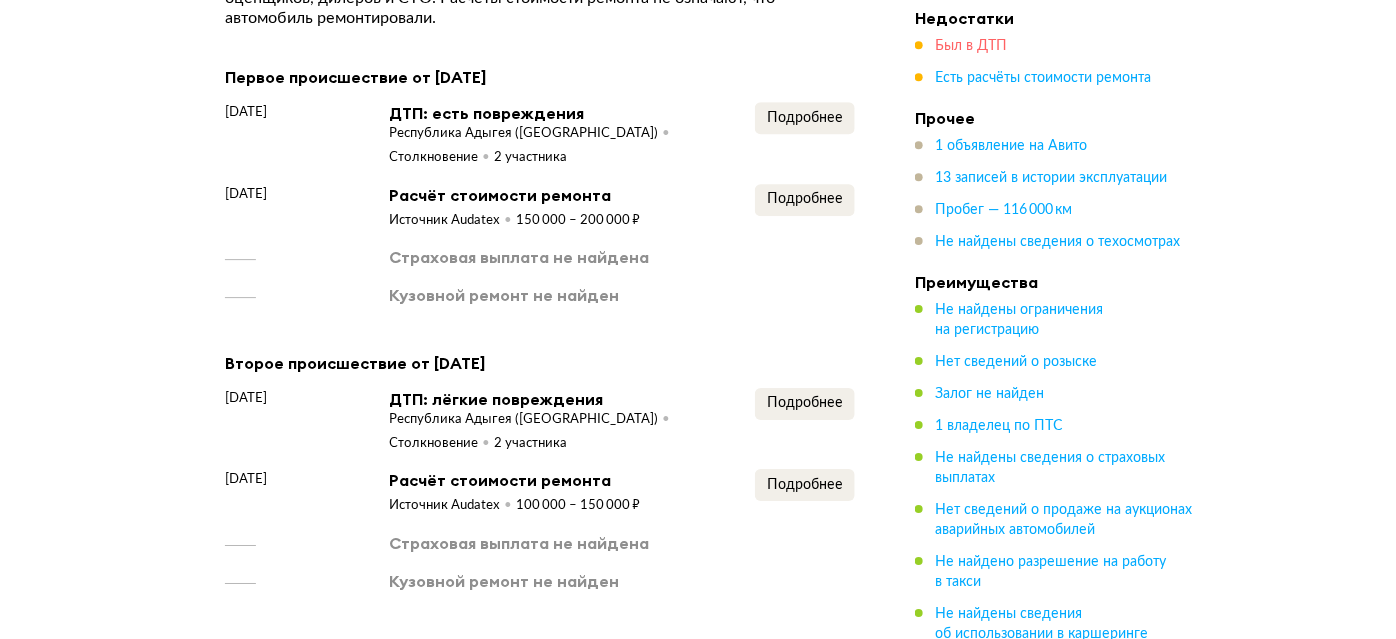 scroll, scrollTop: 1989, scrollLeft: 0, axis: vertical 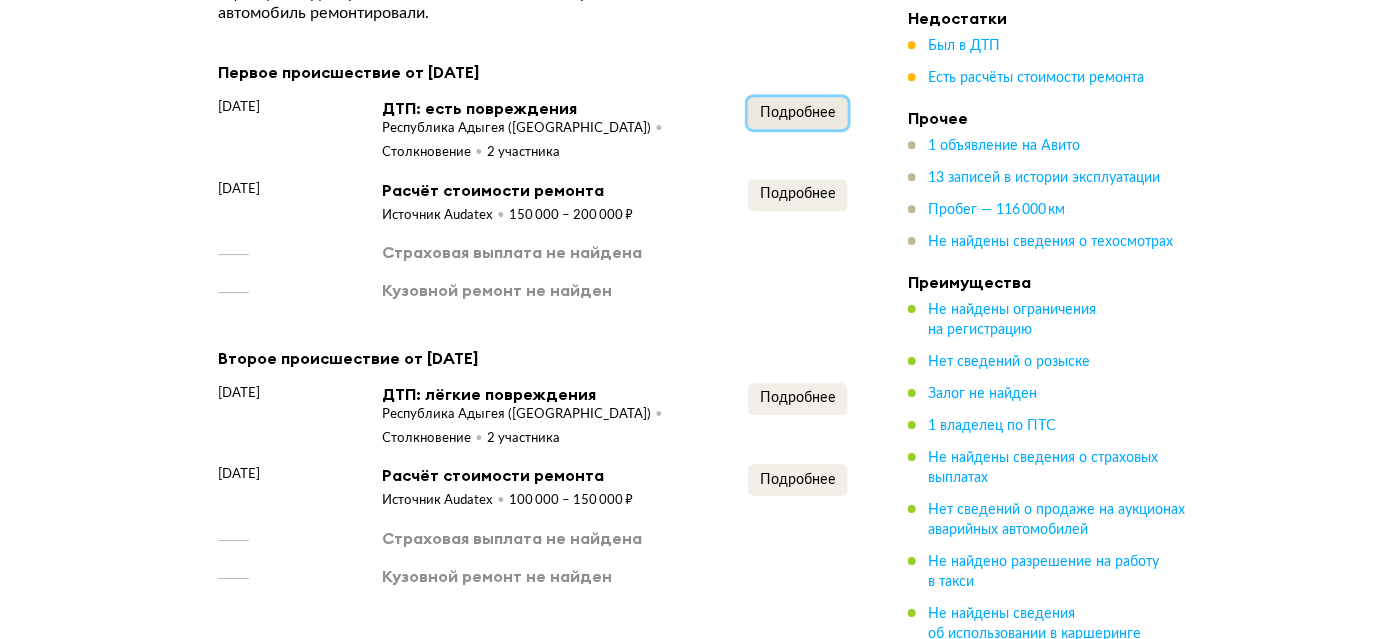 click on "Подробнее" at bounding box center (798, 113) 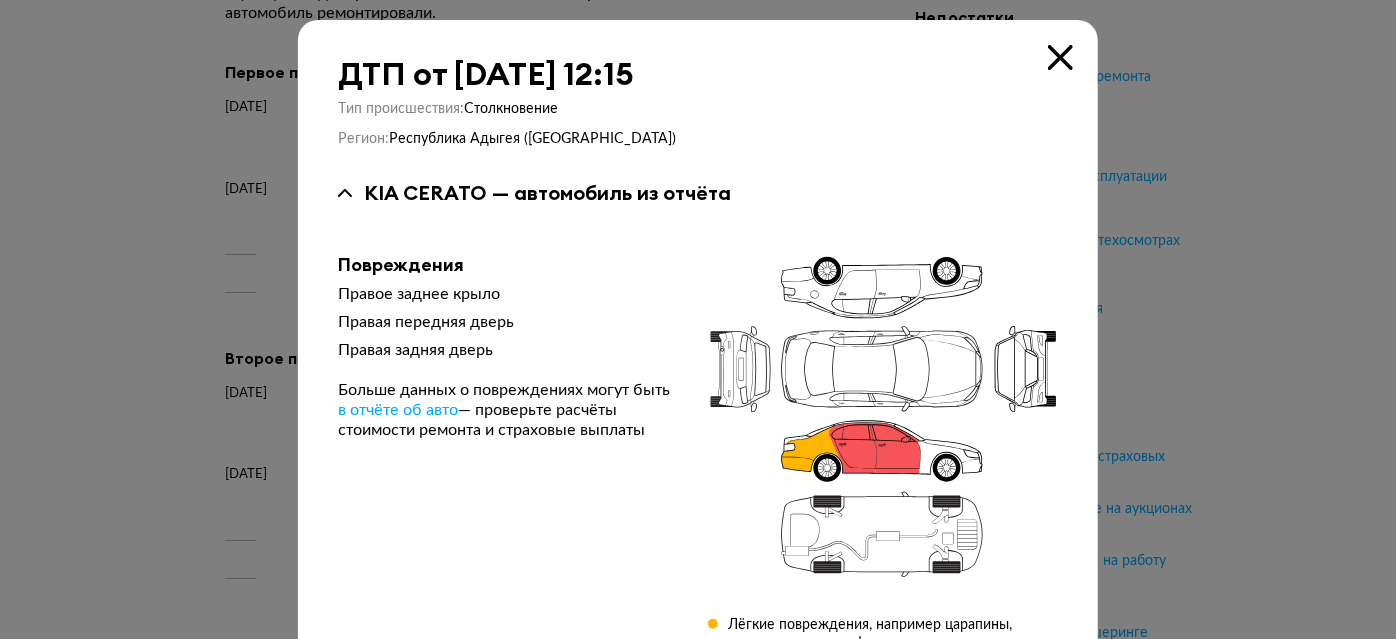 scroll, scrollTop: 341, scrollLeft: 0, axis: vertical 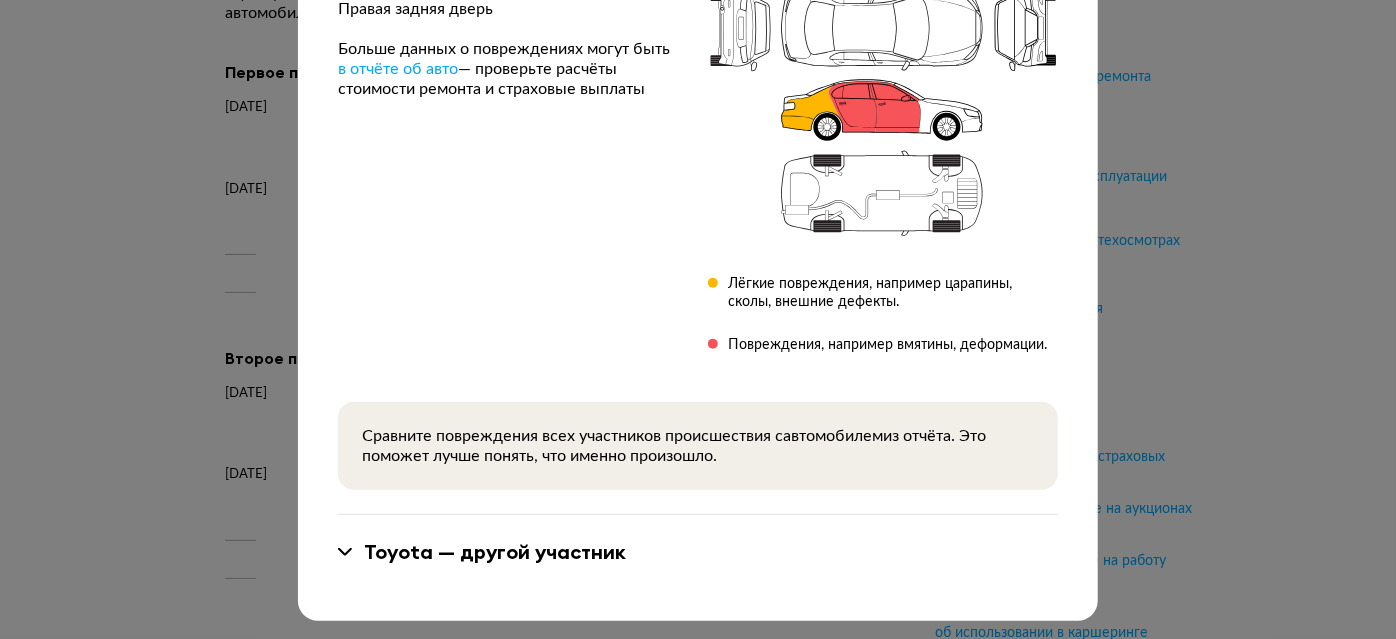 click on "Toyota     —   другой участник" at bounding box center [495, 552] 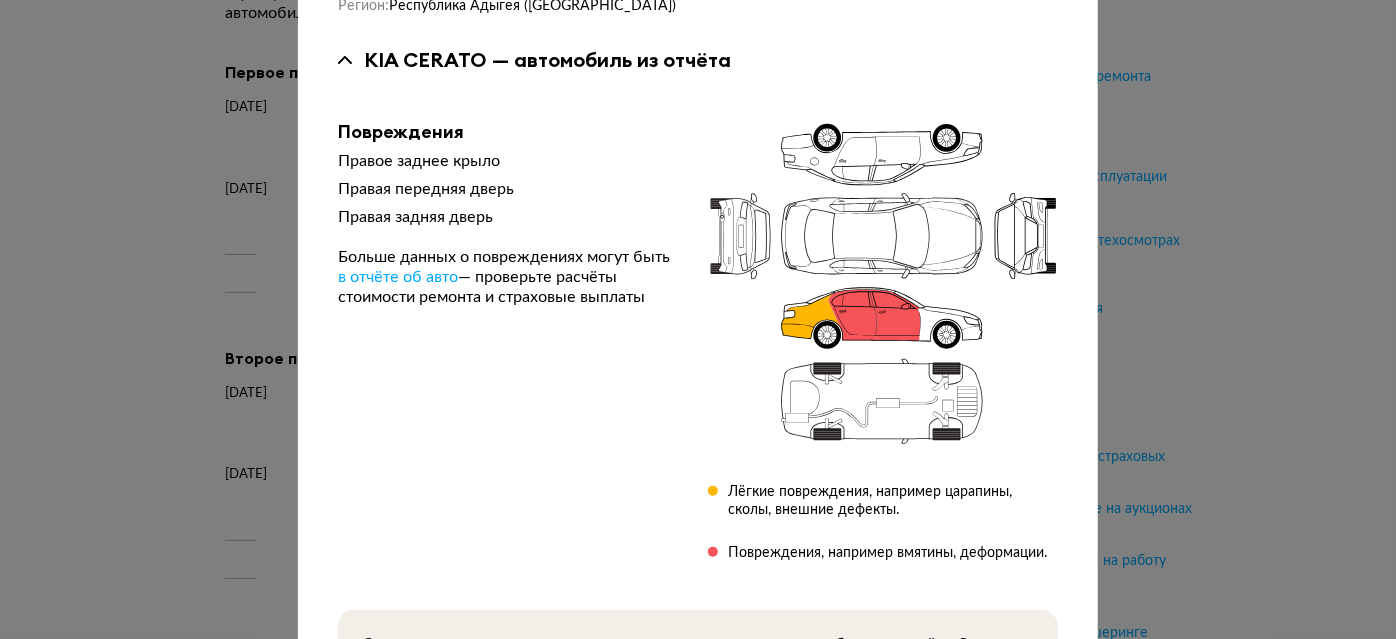 scroll, scrollTop: 0, scrollLeft: 0, axis: both 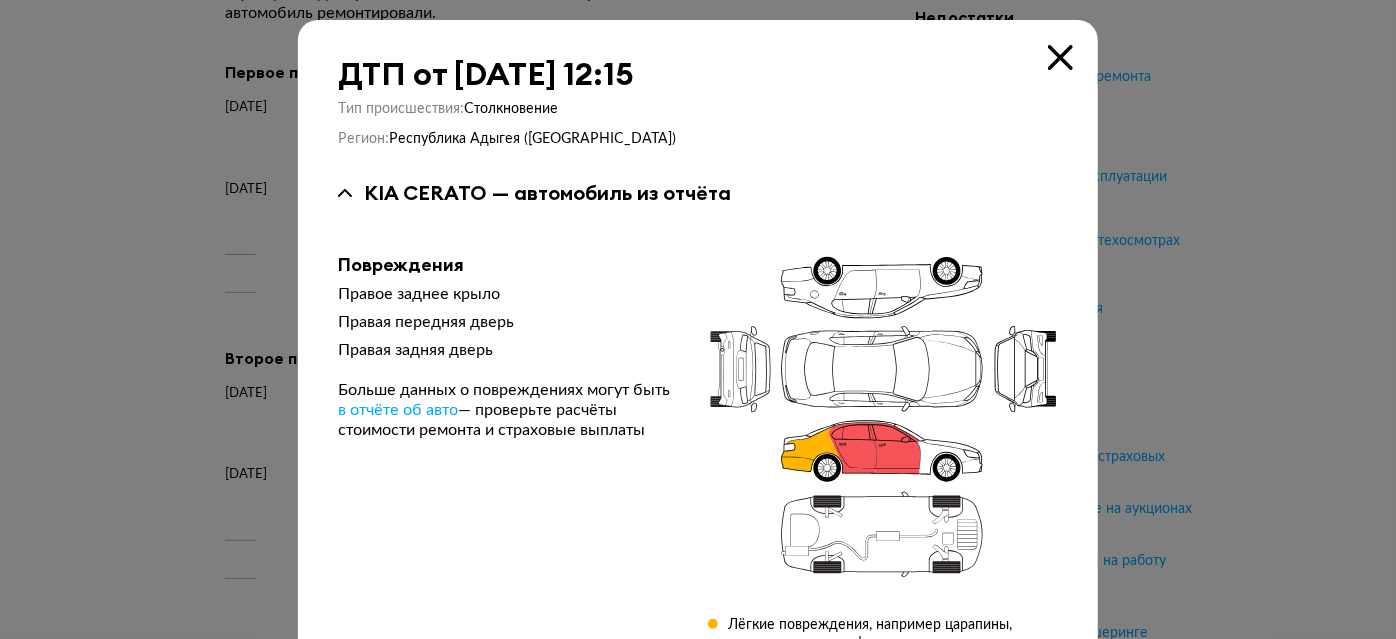 click at bounding box center (1060, 57) 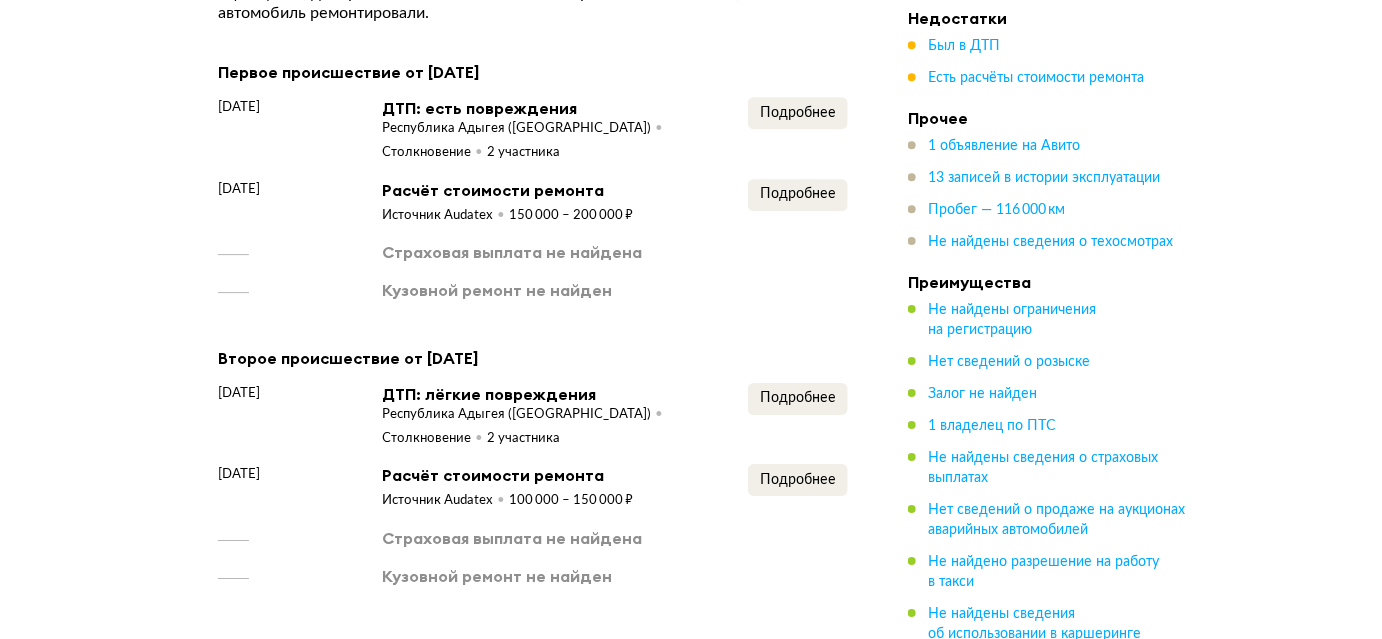 click on "Подробнее" at bounding box center [798, 202] 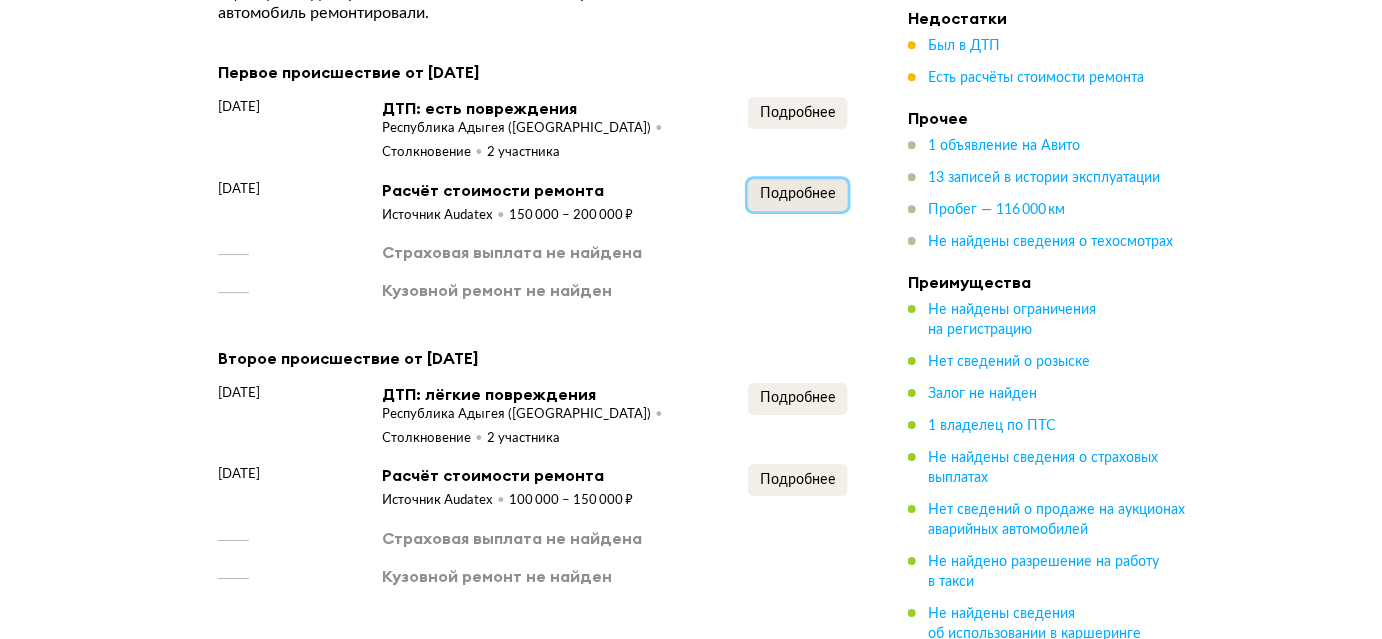 click on "Подробнее" at bounding box center (798, 194) 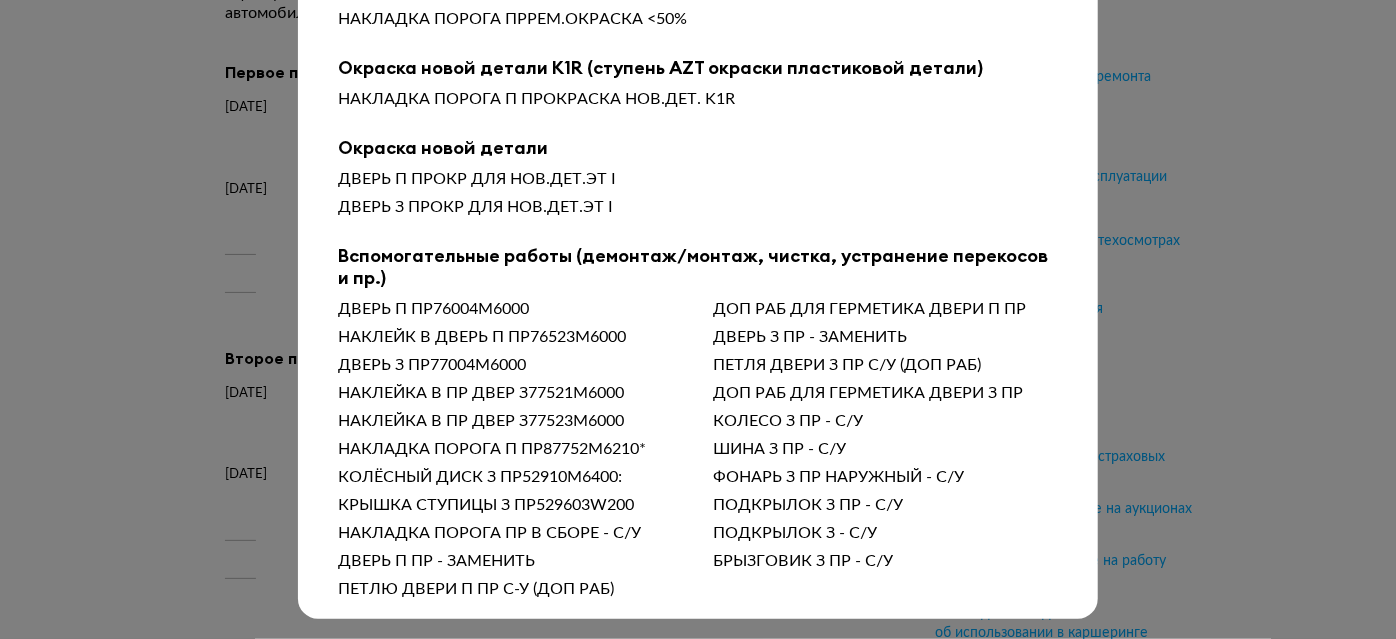 scroll, scrollTop: 456, scrollLeft: 0, axis: vertical 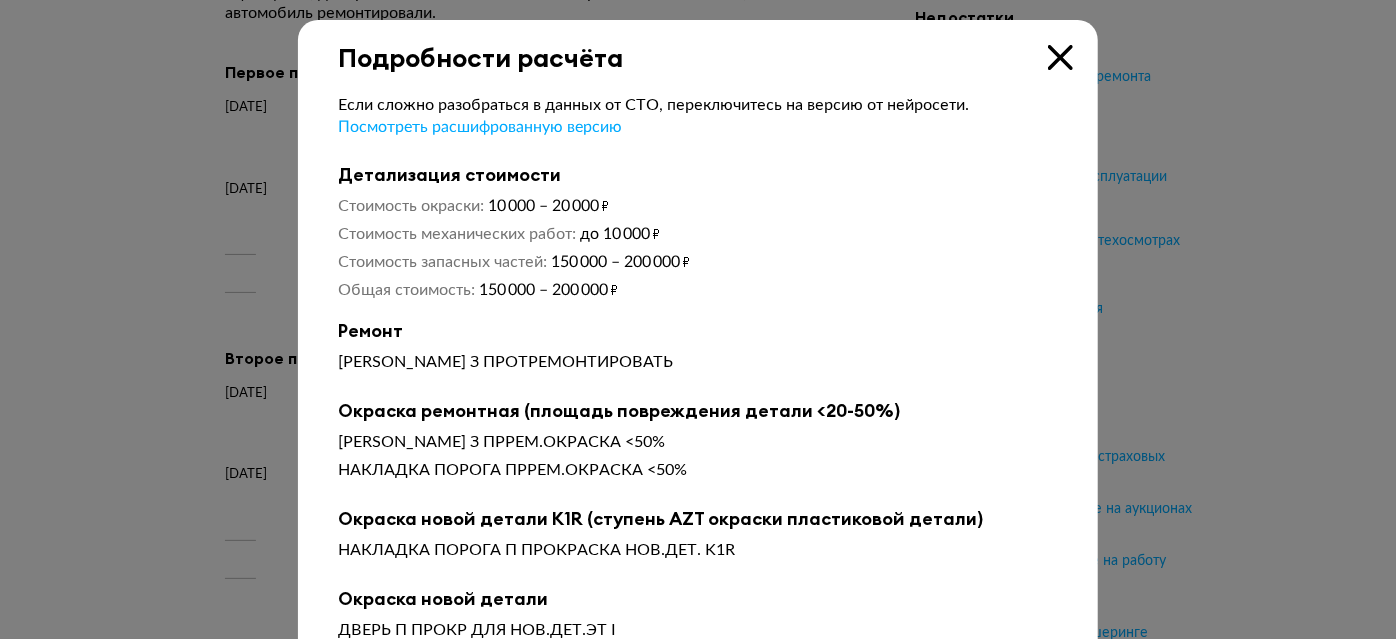click at bounding box center [1060, 57] 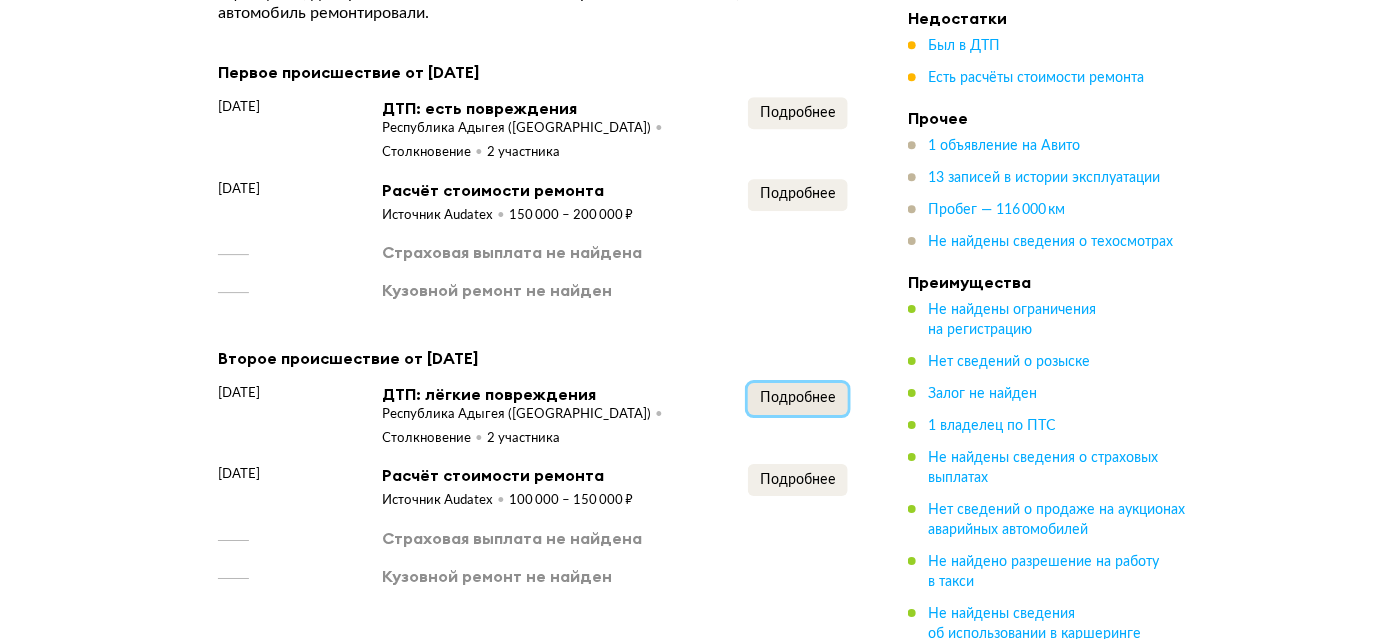 click on "Подробнее" at bounding box center [798, 398] 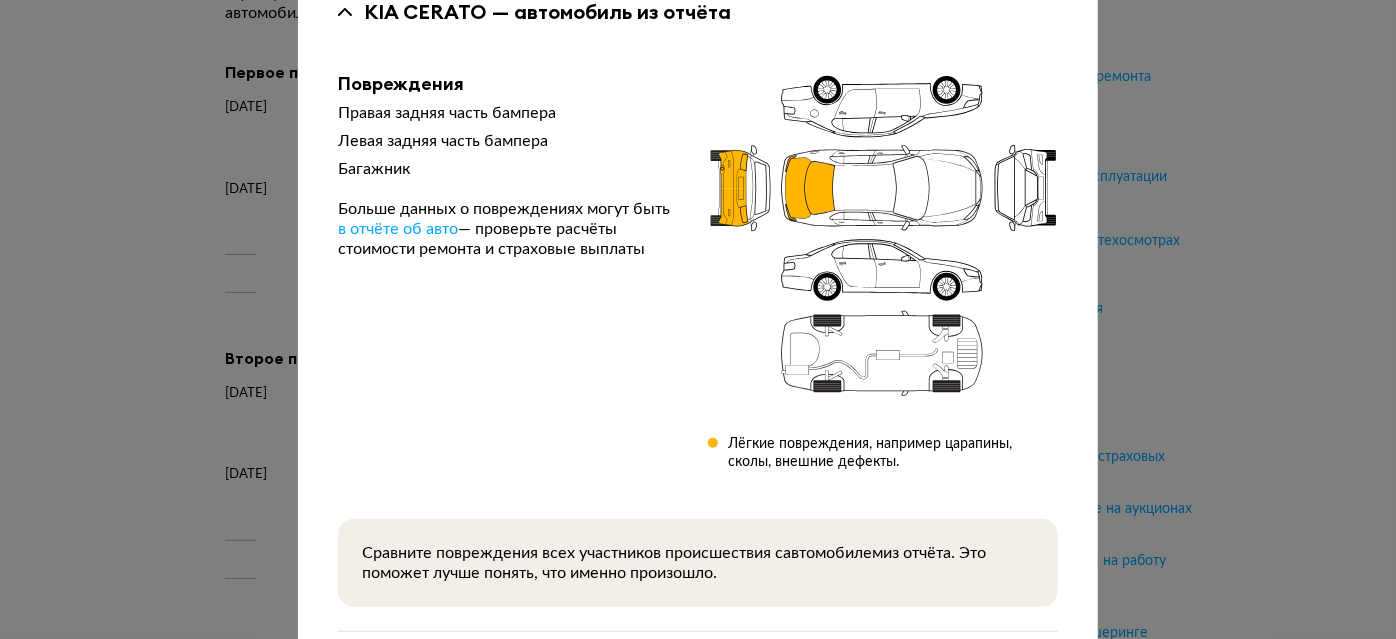 scroll, scrollTop: 298, scrollLeft: 0, axis: vertical 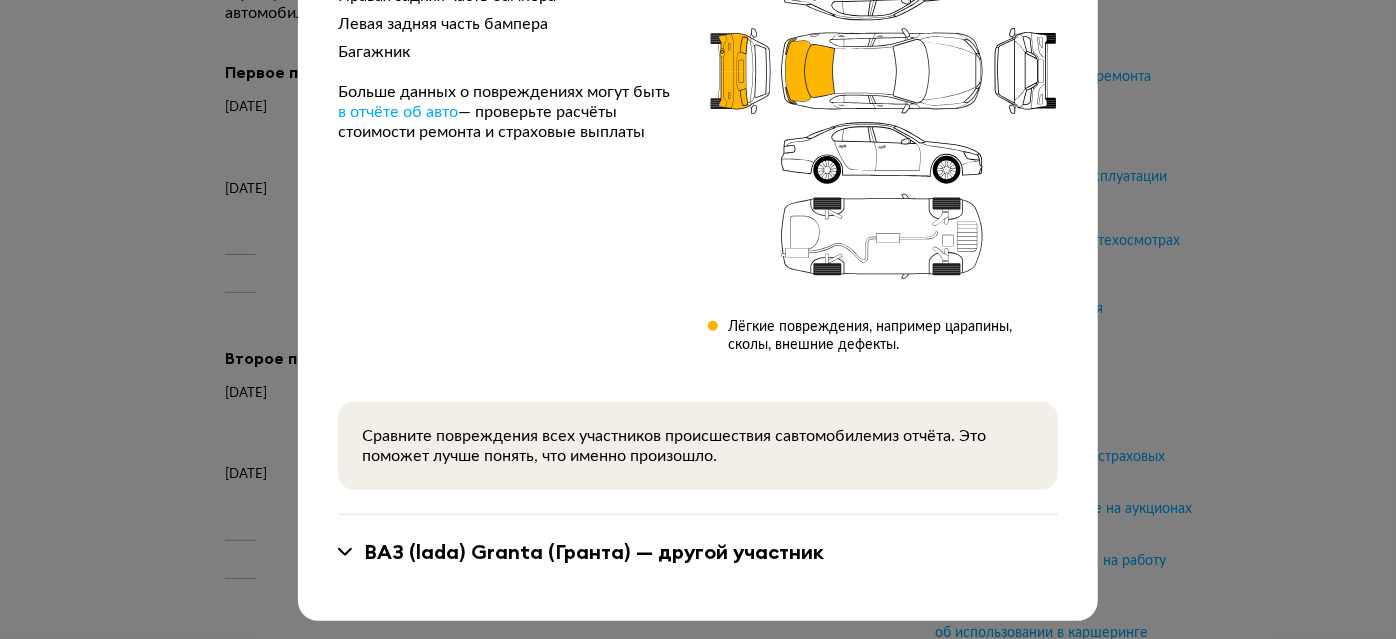 click on "ВАЗ (lada)   Granta (Гранта)   —   другой участник" at bounding box center (698, 552) 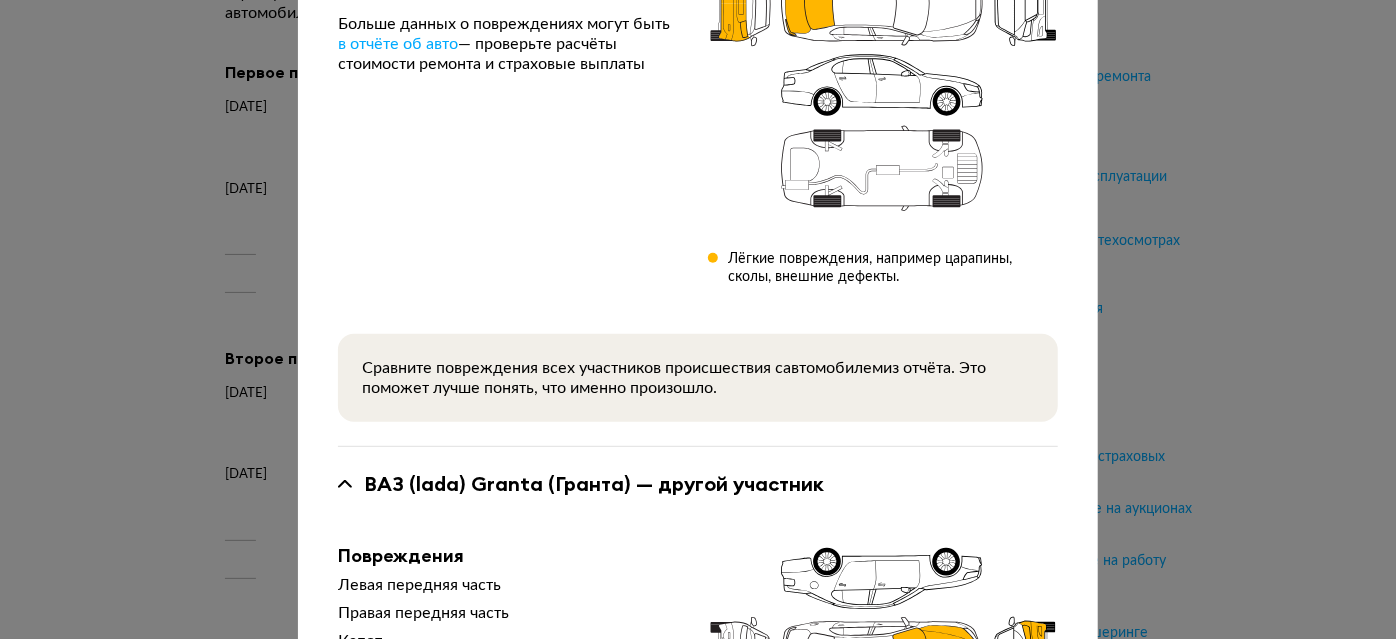 scroll, scrollTop: 0, scrollLeft: 0, axis: both 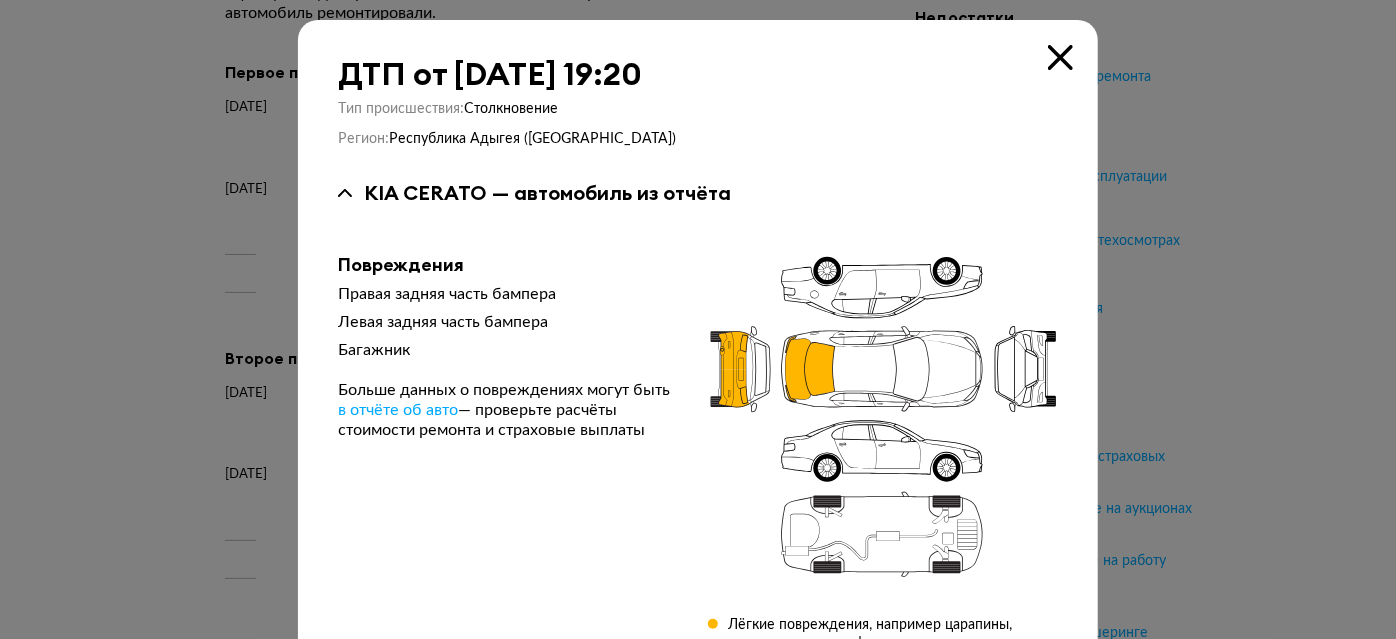 click at bounding box center [1060, 57] 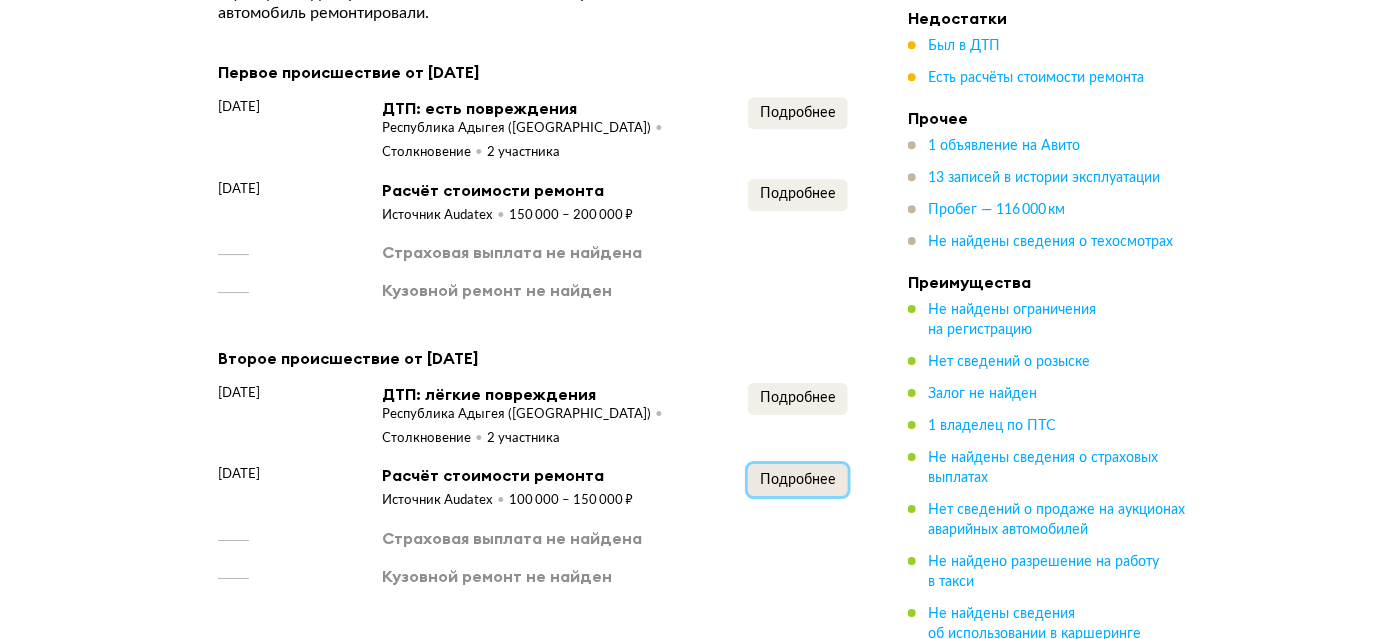 click on "Подробнее" at bounding box center [798, 480] 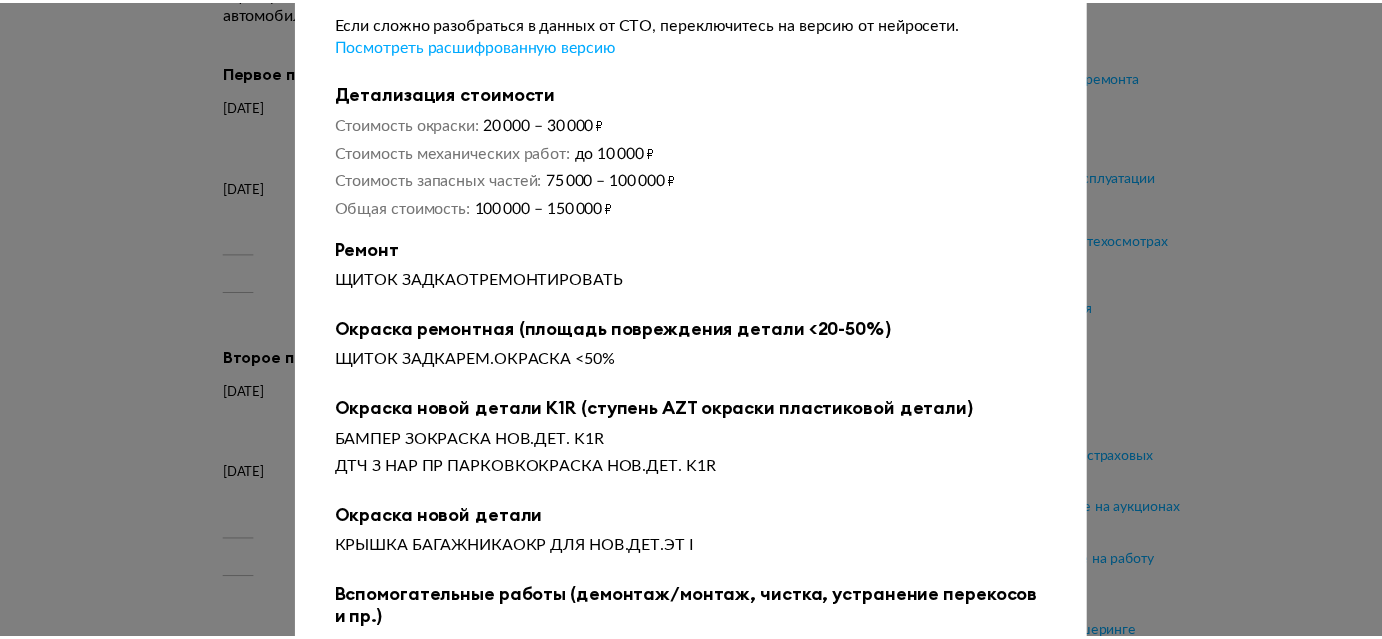 scroll, scrollTop: 0, scrollLeft: 0, axis: both 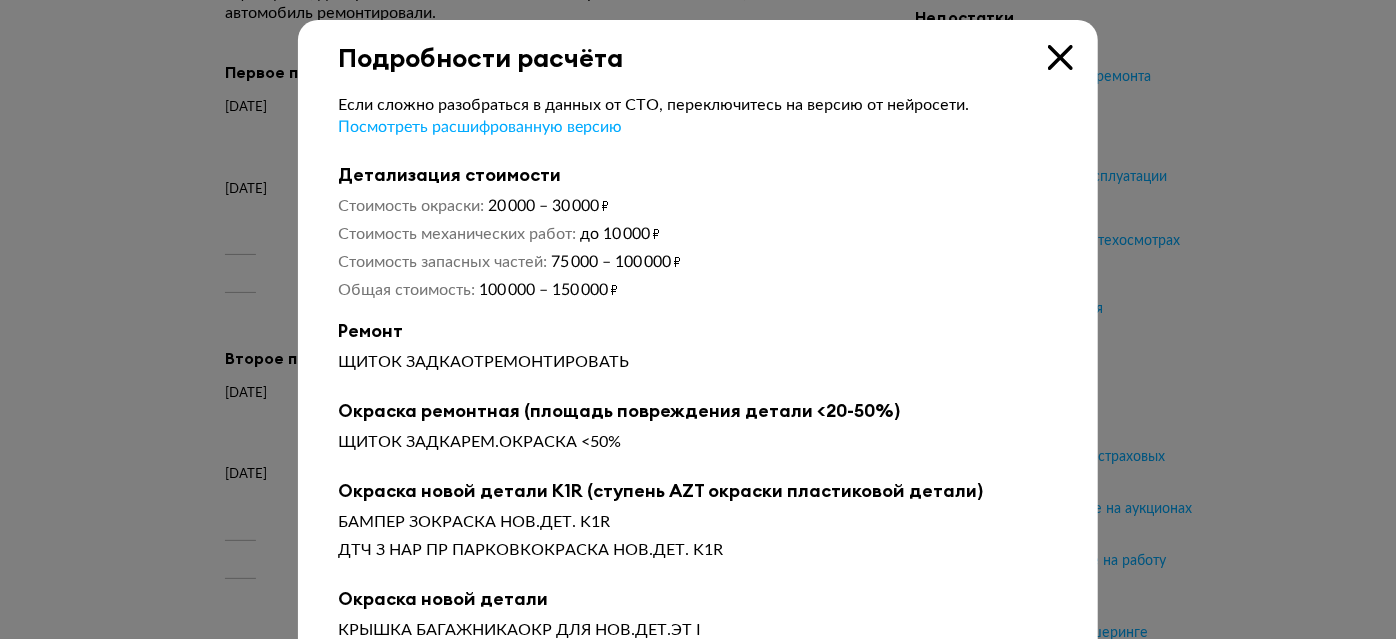click at bounding box center (1060, 57) 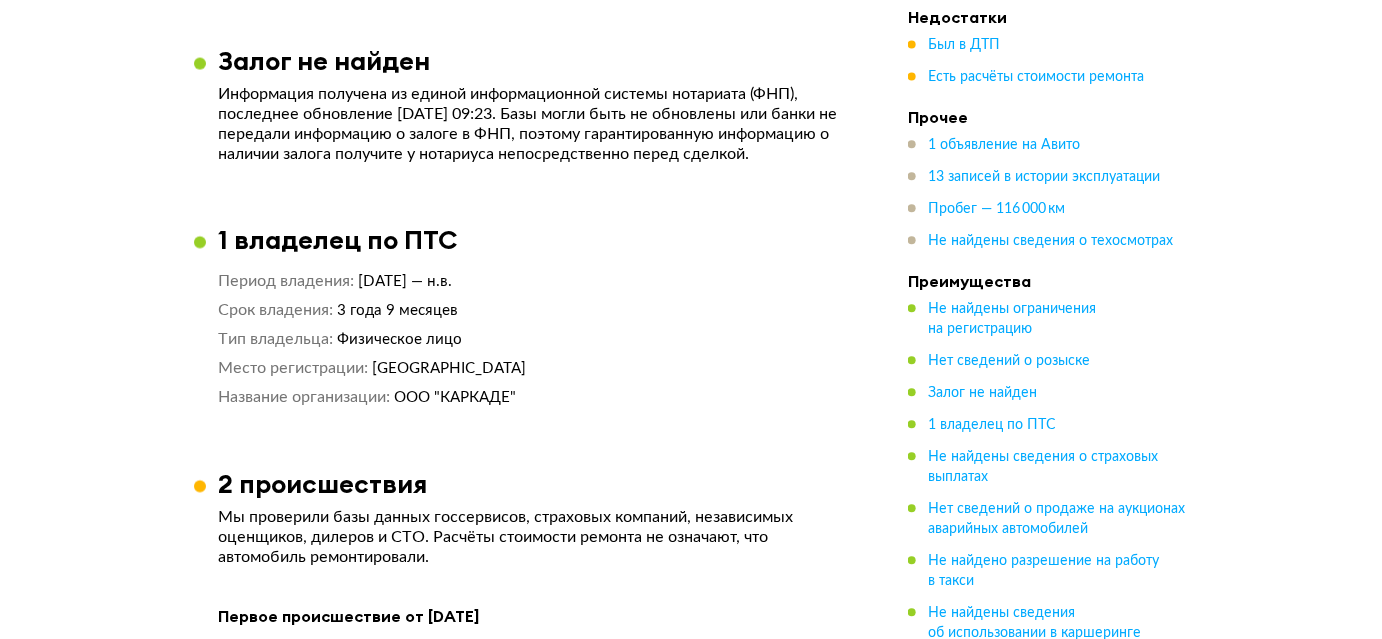 scroll, scrollTop: 1443, scrollLeft: 0, axis: vertical 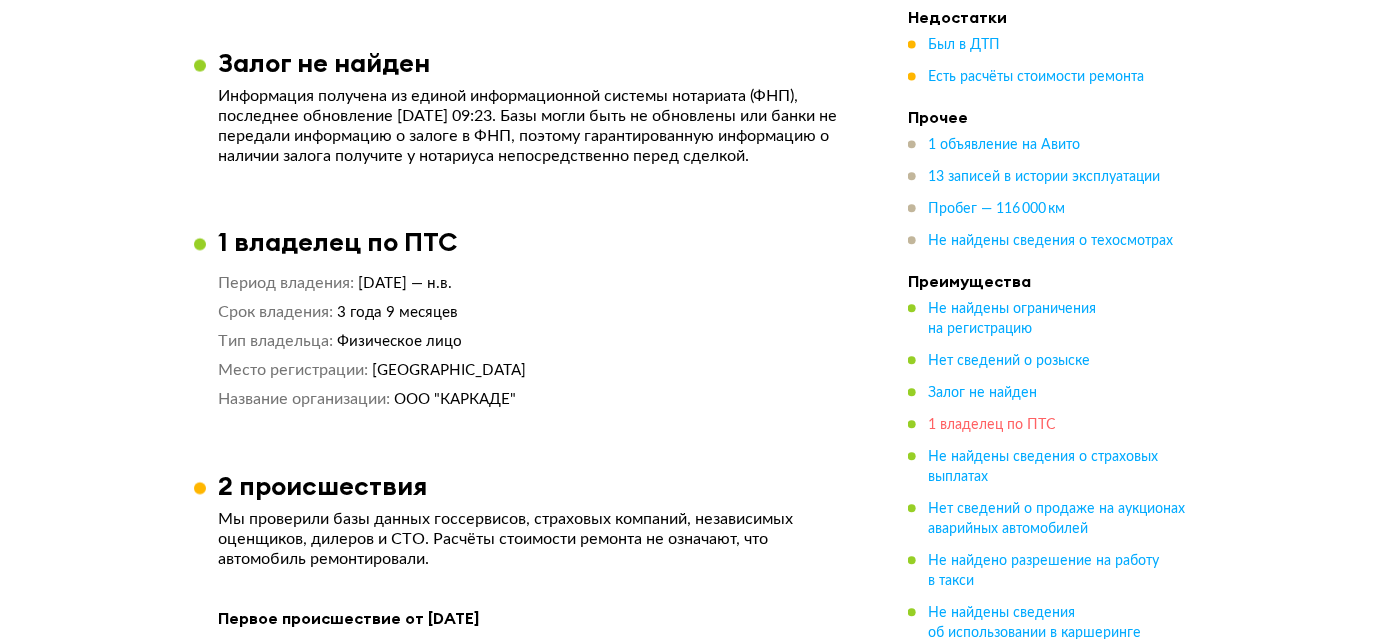 click on "1 владелец по ПТС" at bounding box center [992, 426] 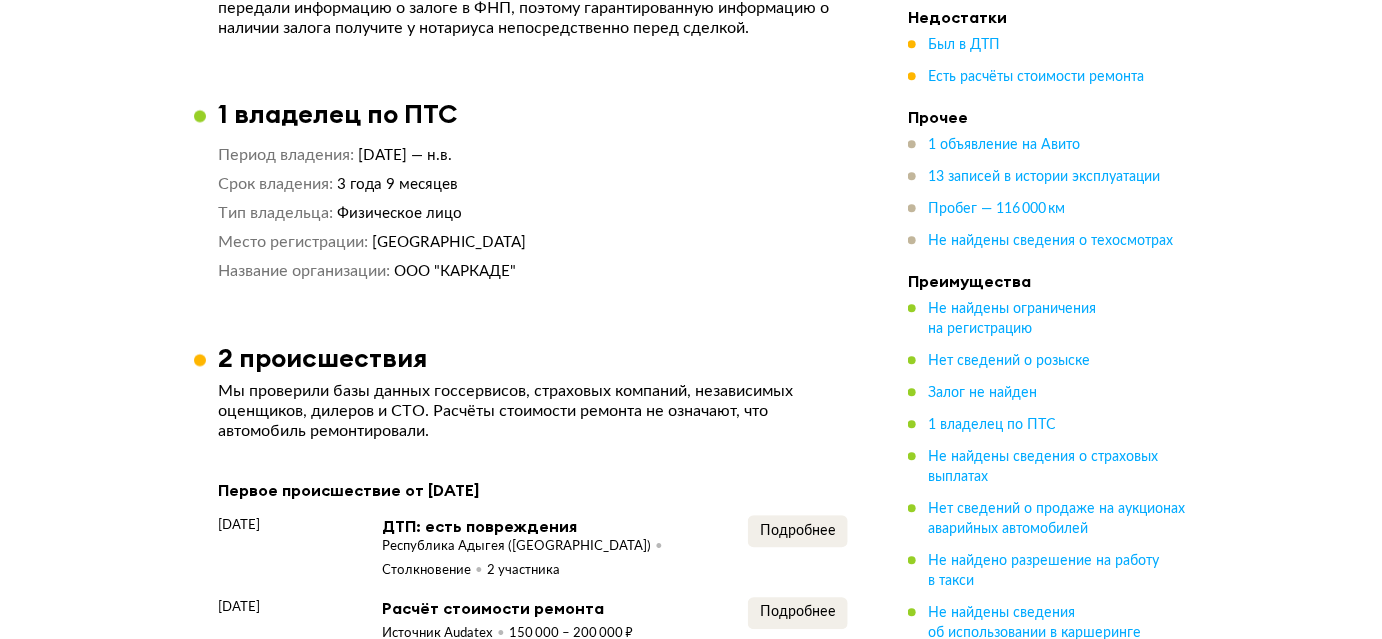 scroll, scrollTop: 1572, scrollLeft: 0, axis: vertical 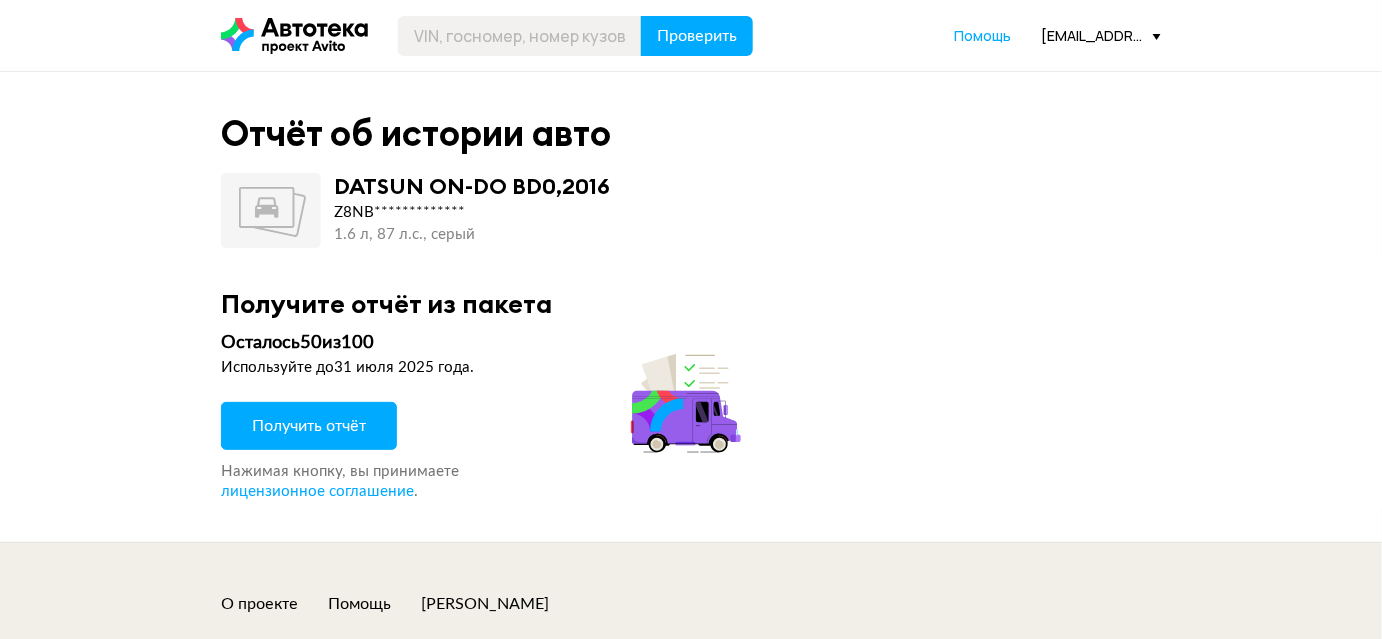 click on "Получить отчёт" at bounding box center [309, 426] 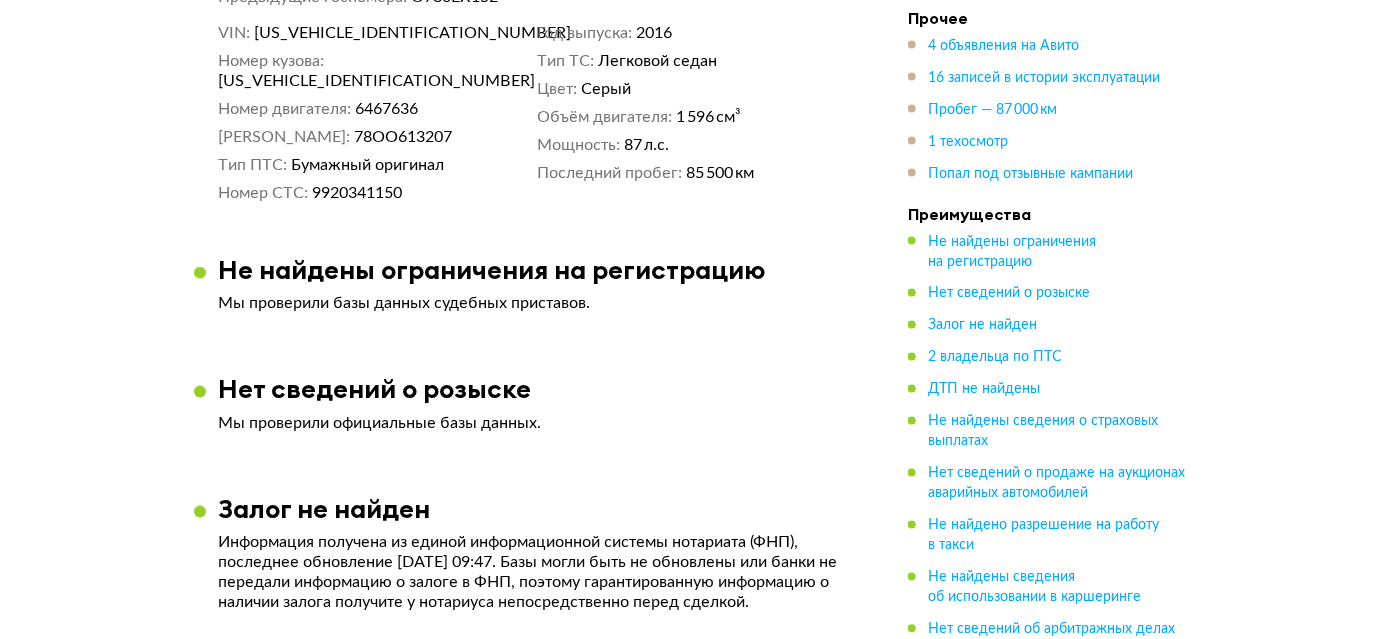 scroll, scrollTop: 636, scrollLeft: 0, axis: vertical 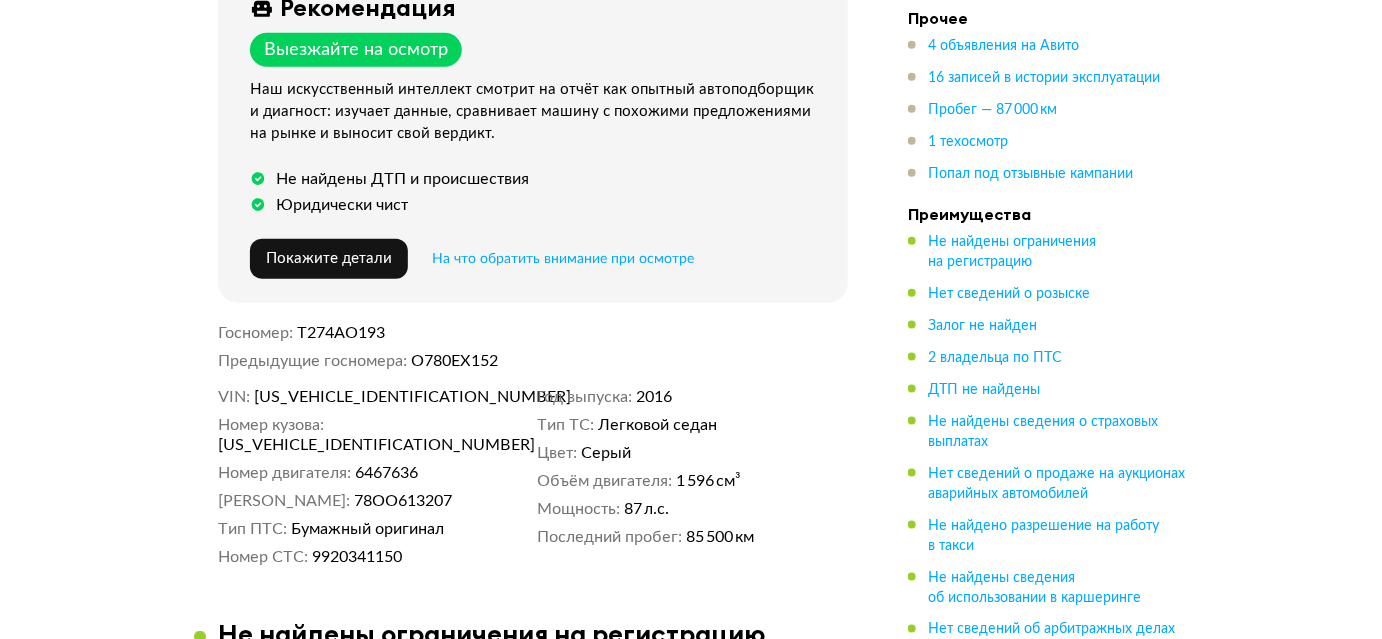 click on "Z8NBAABD0G0040181" at bounding box center [370, 397] 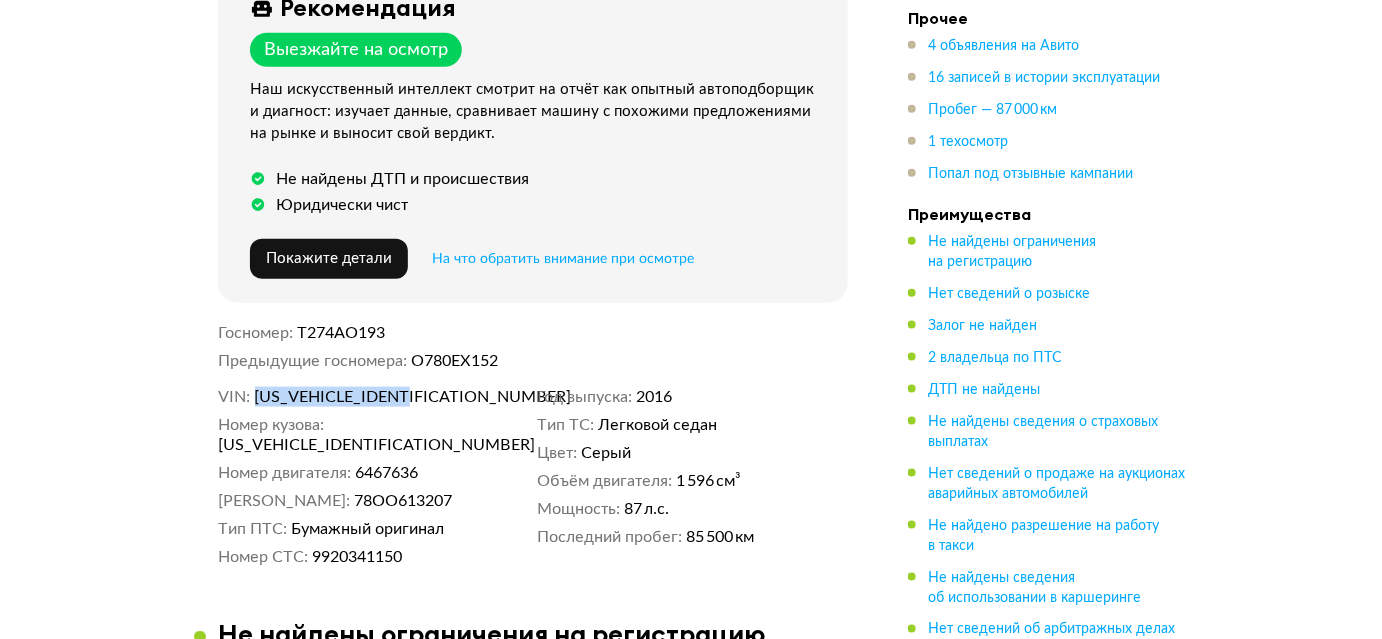 click on "Z8NBAABD0G0040181" at bounding box center [370, 397] 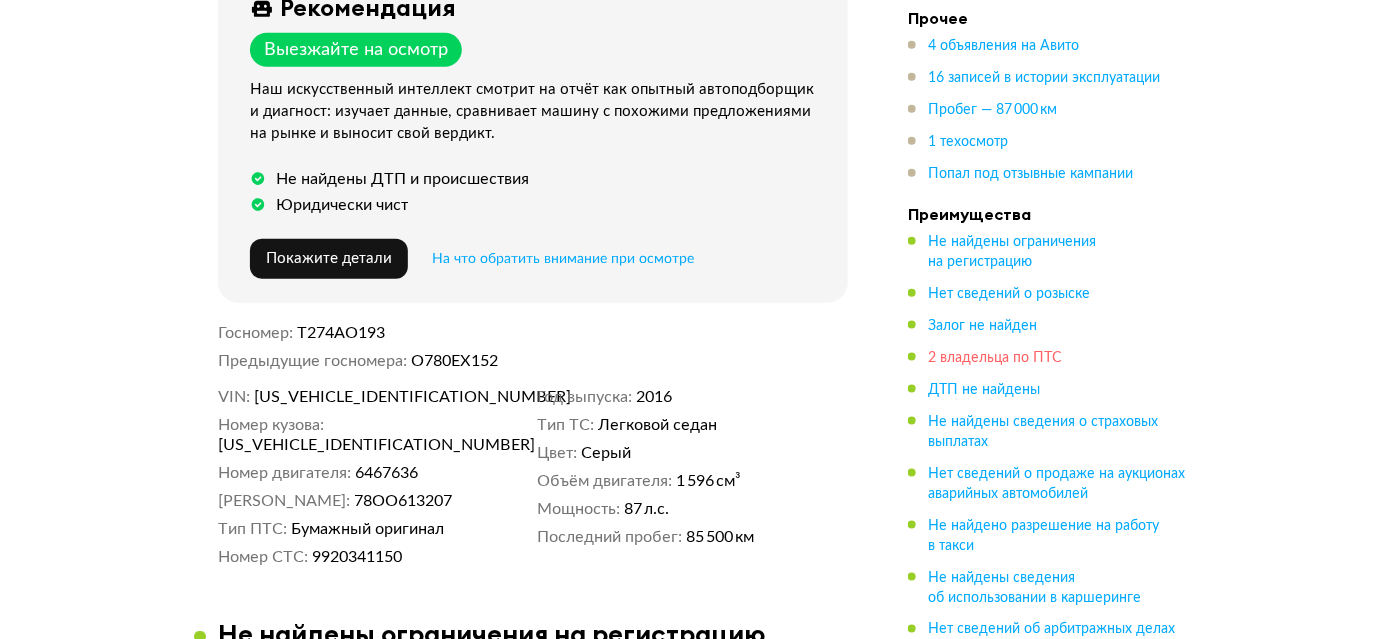 click on "2 владельца по ПТС" at bounding box center (995, 358) 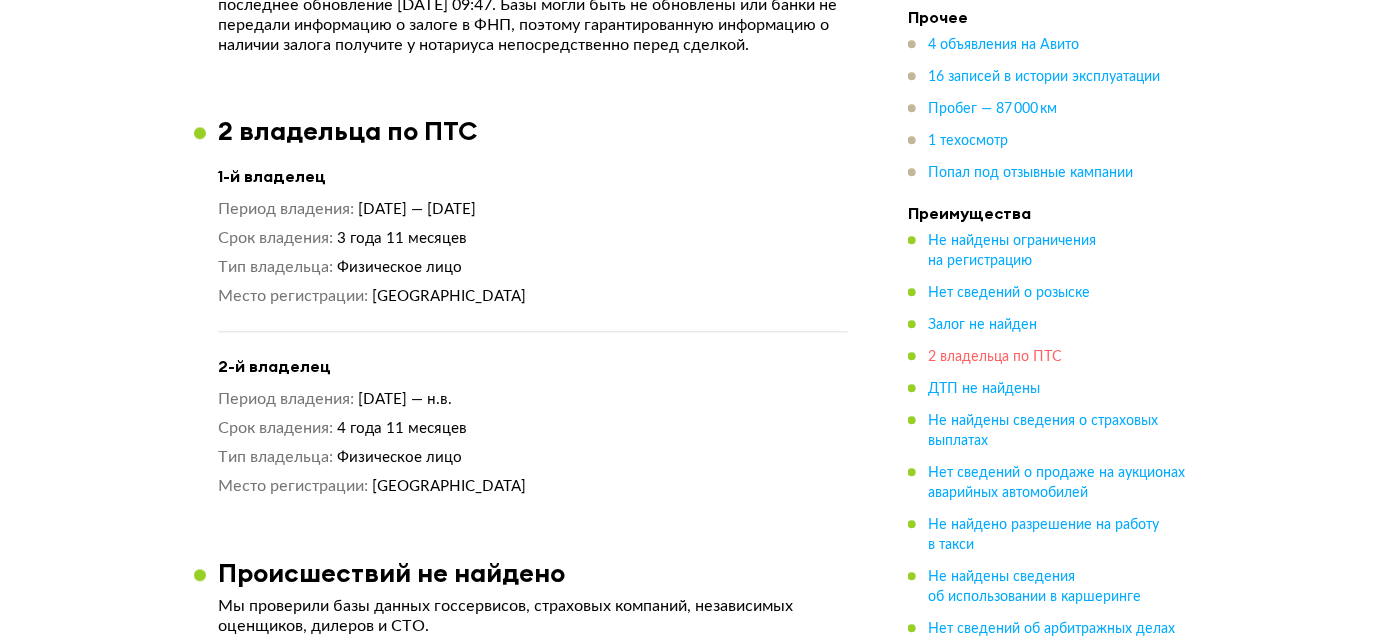 scroll, scrollTop: 1576, scrollLeft: 0, axis: vertical 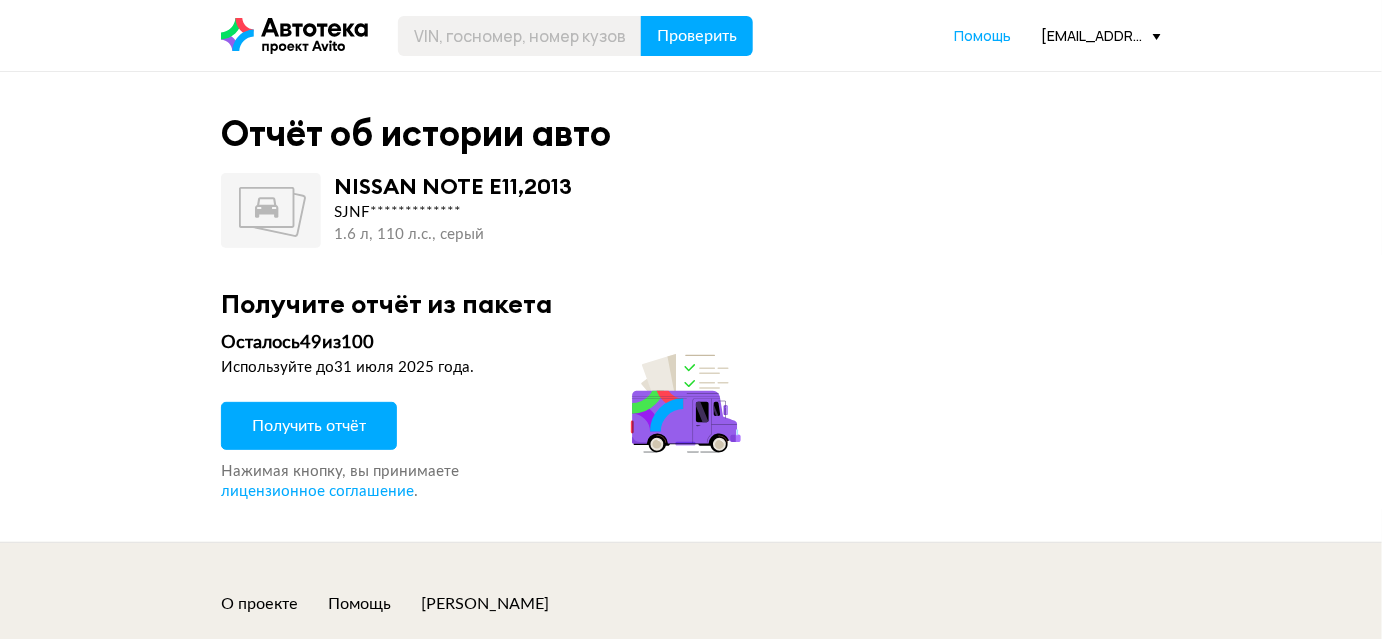 click on "Получить отчёт" at bounding box center [309, 426] 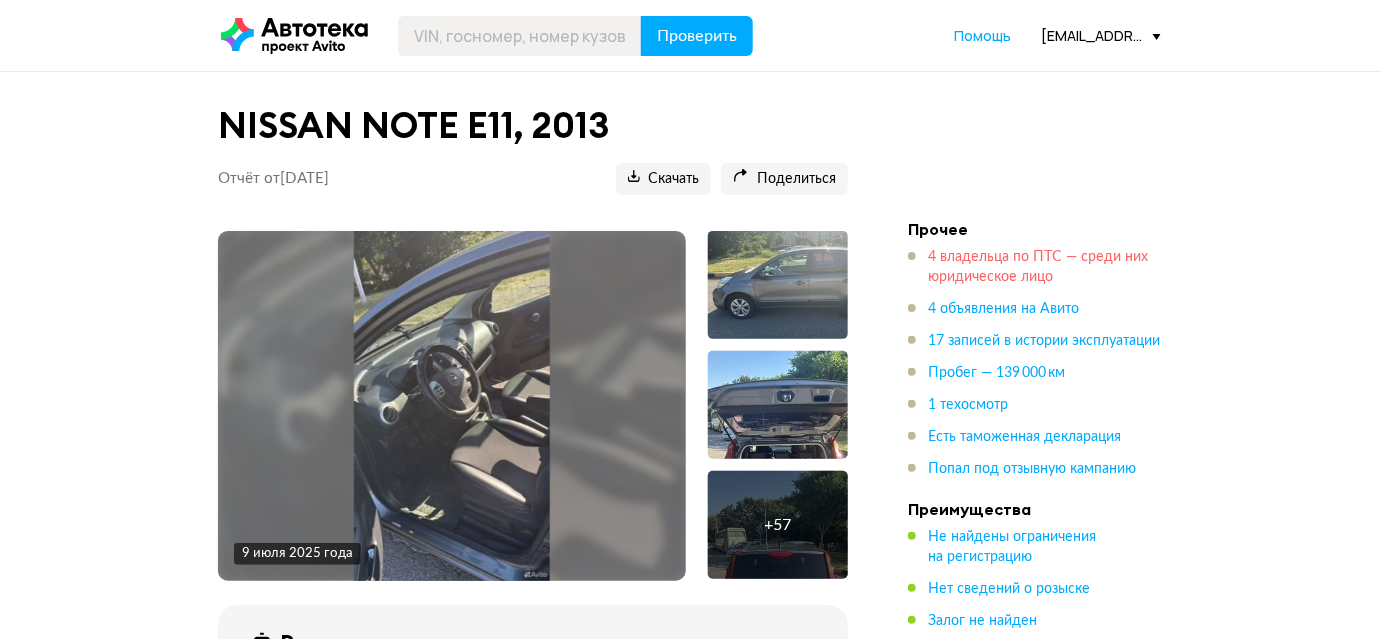 click on "4 владельца по ПТС — среди них юридическое лицо" at bounding box center (1038, 267) 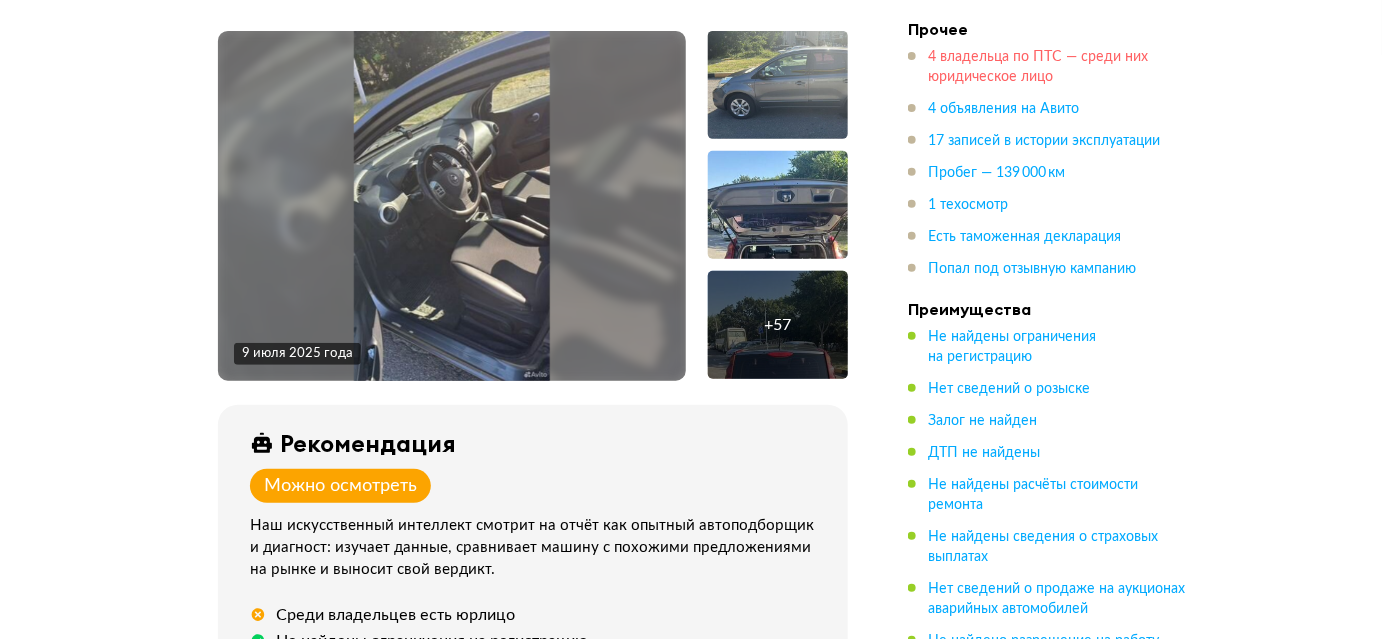 scroll, scrollTop: 79, scrollLeft: 0, axis: vertical 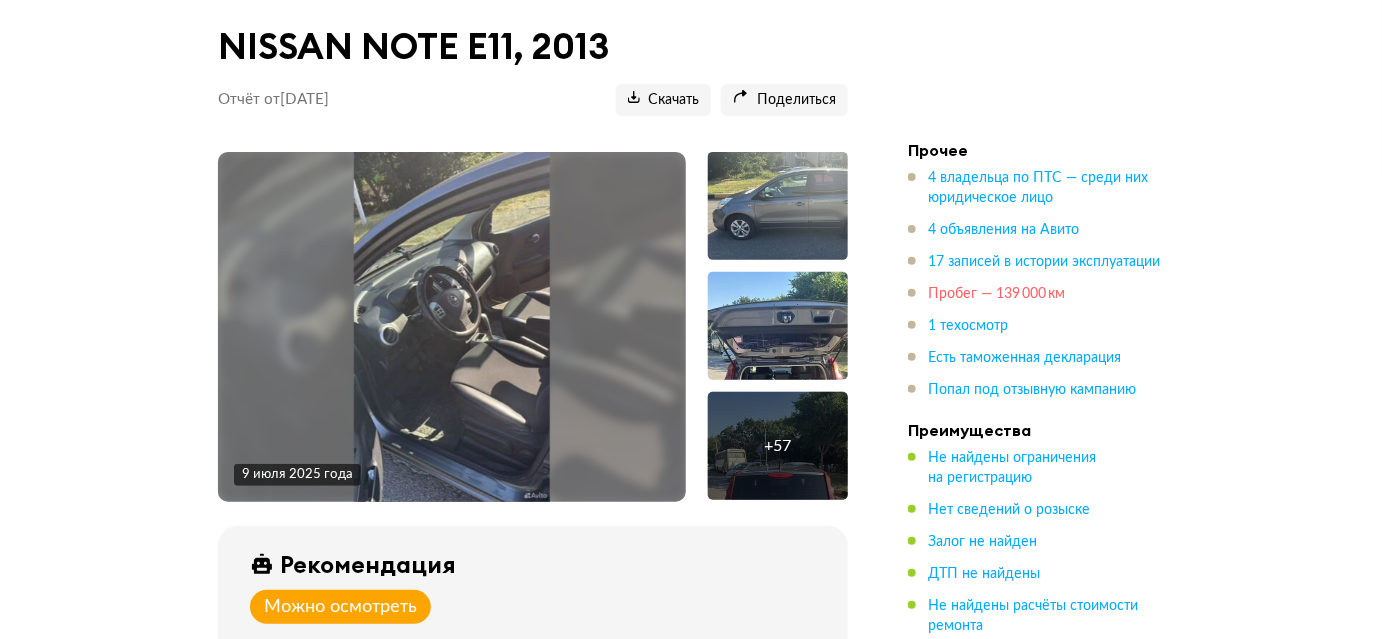 click on "Пробег —  139 000 км" at bounding box center (996, 294) 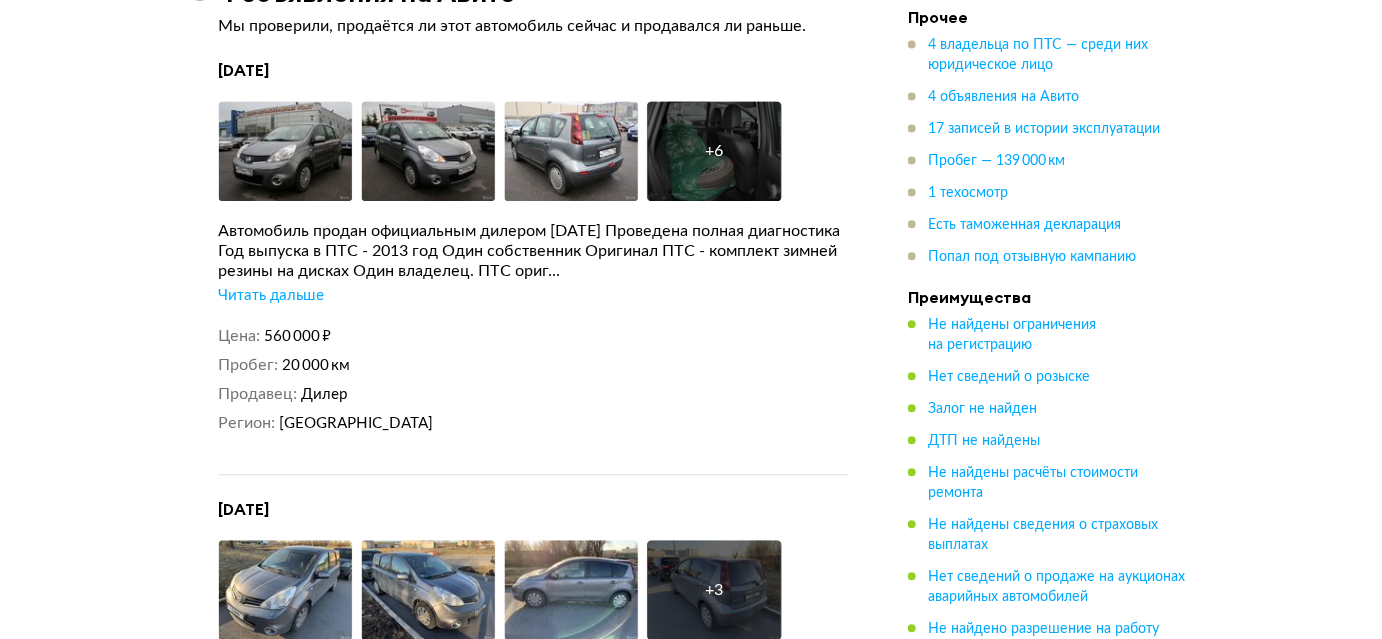 scroll, scrollTop: 4178, scrollLeft: 0, axis: vertical 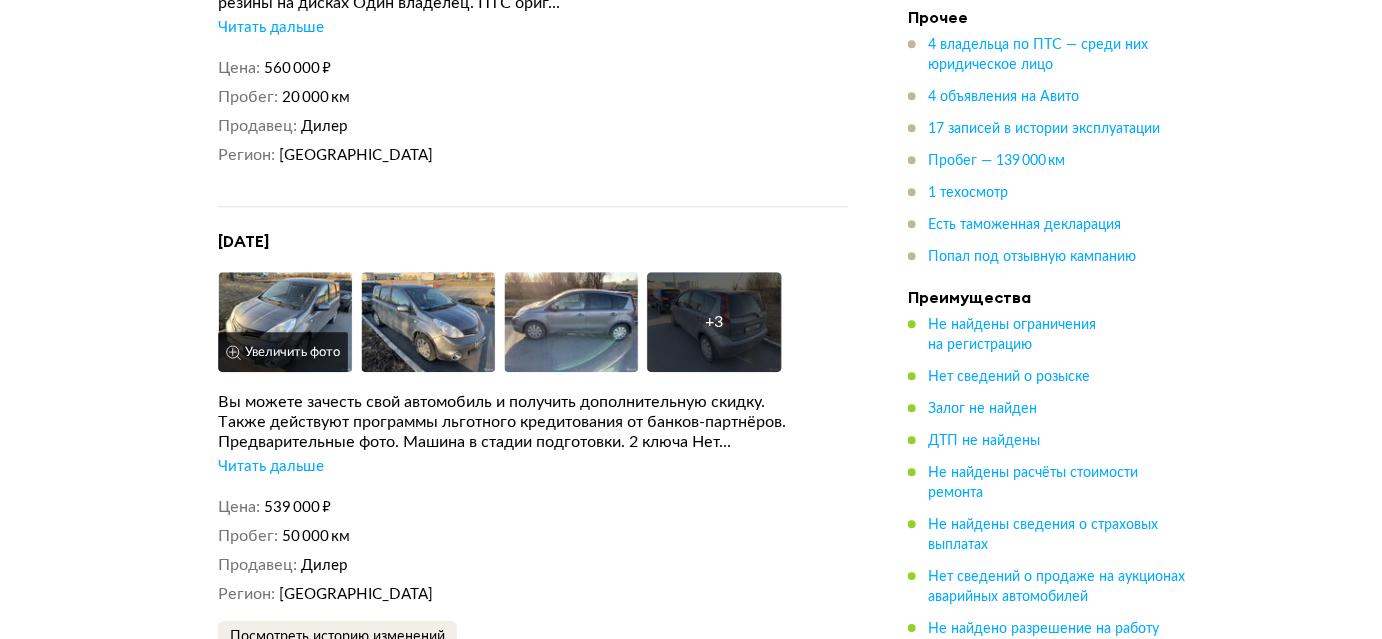 click at bounding box center (285, 322) 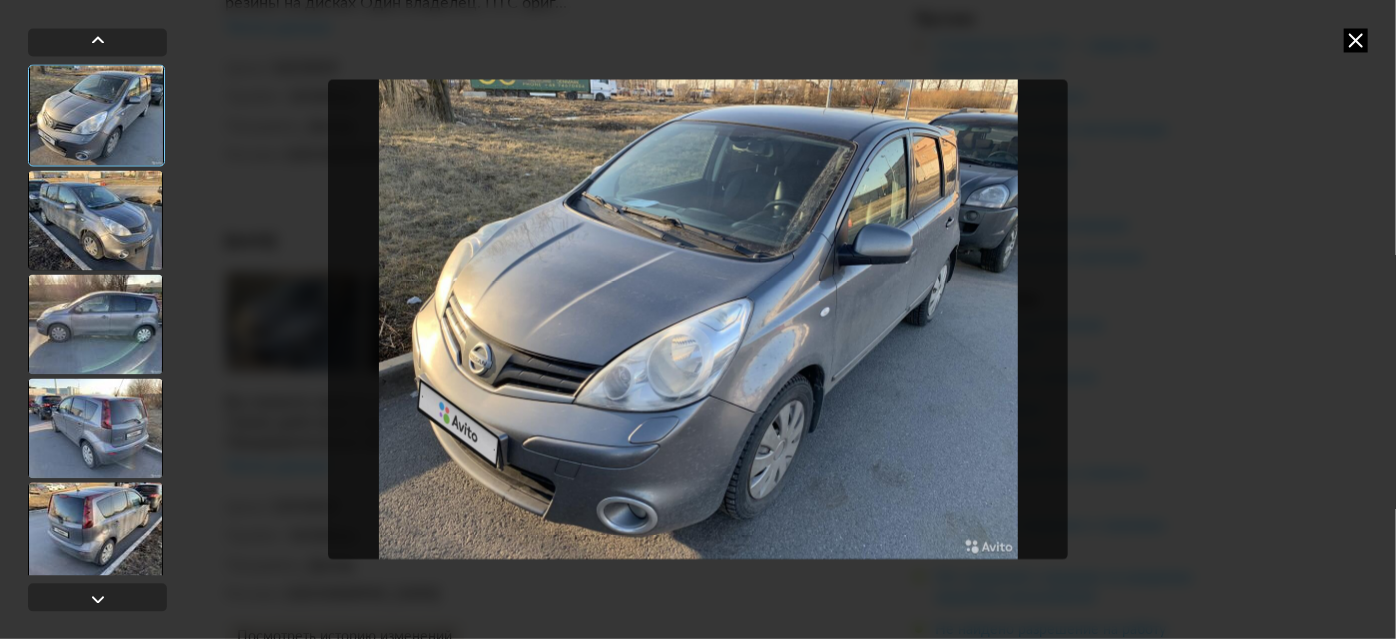 click at bounding box center (95, 324) 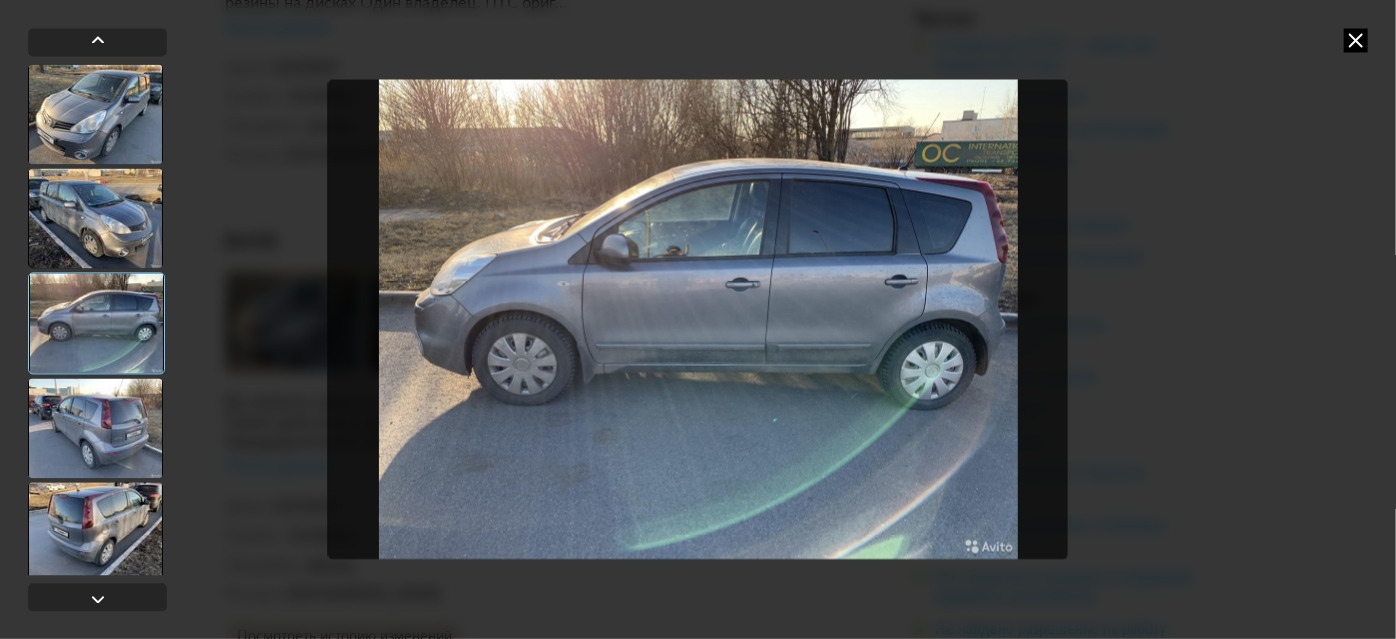 click at bounding box center [95, 428] 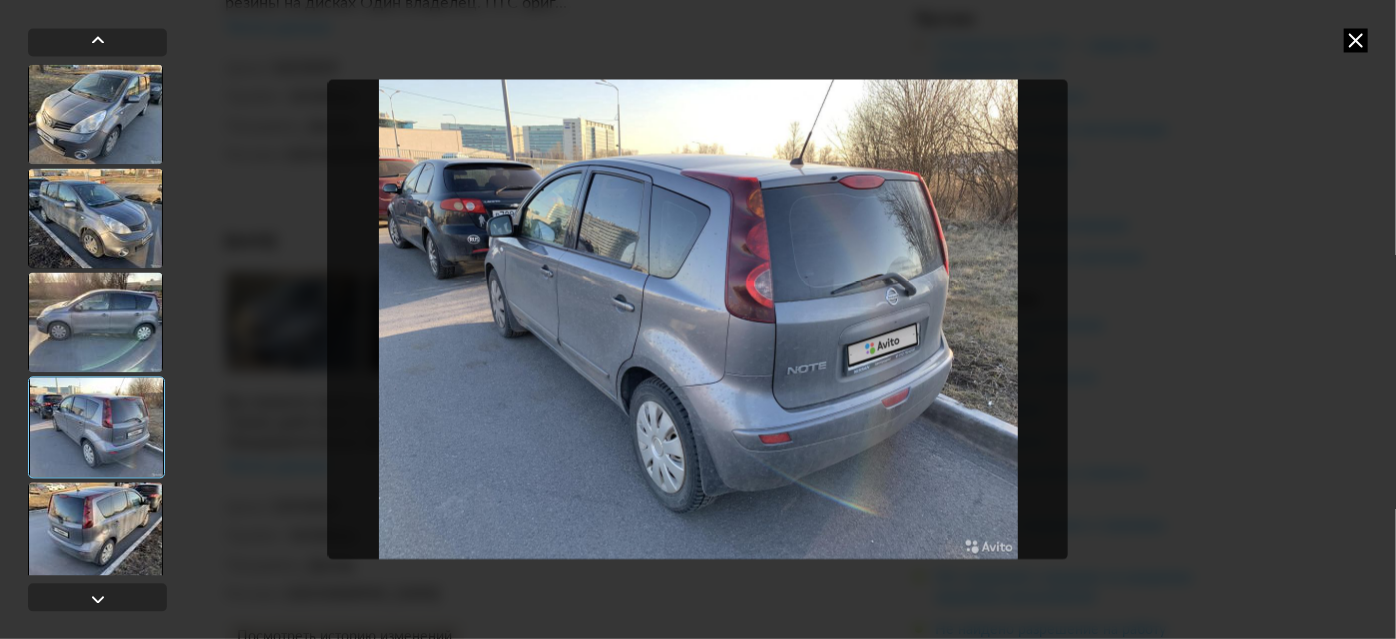 click at bounding box center [1356, 40] 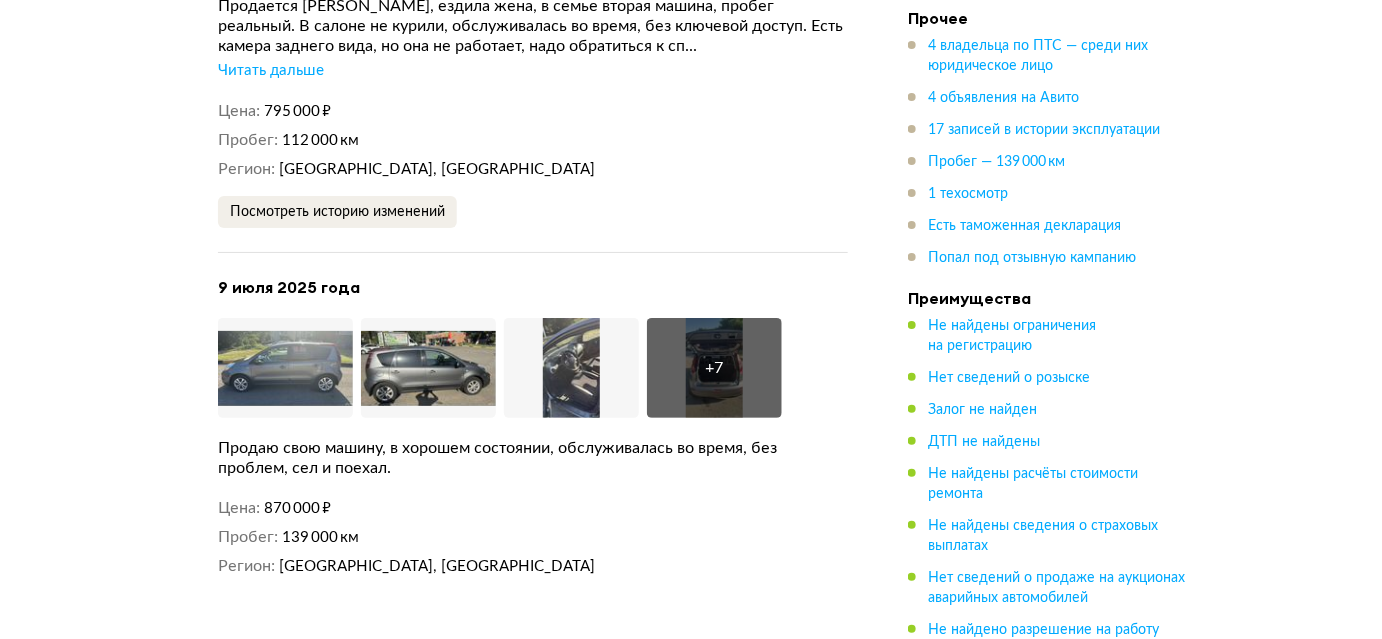 scroll, scrollTop: 5269, scrollLeft: 0, axis: vertical 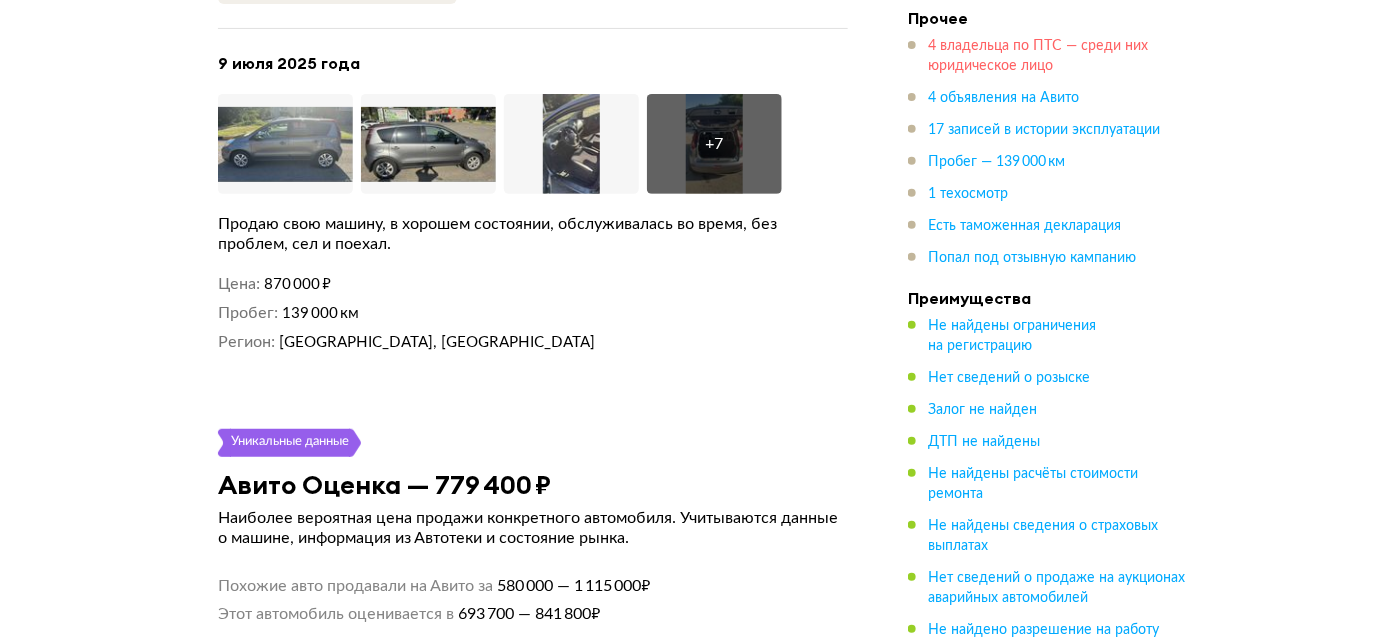 click on "4 владельца по ПТС — среди них юридическое лицо" at bounding box center (1038, 56) 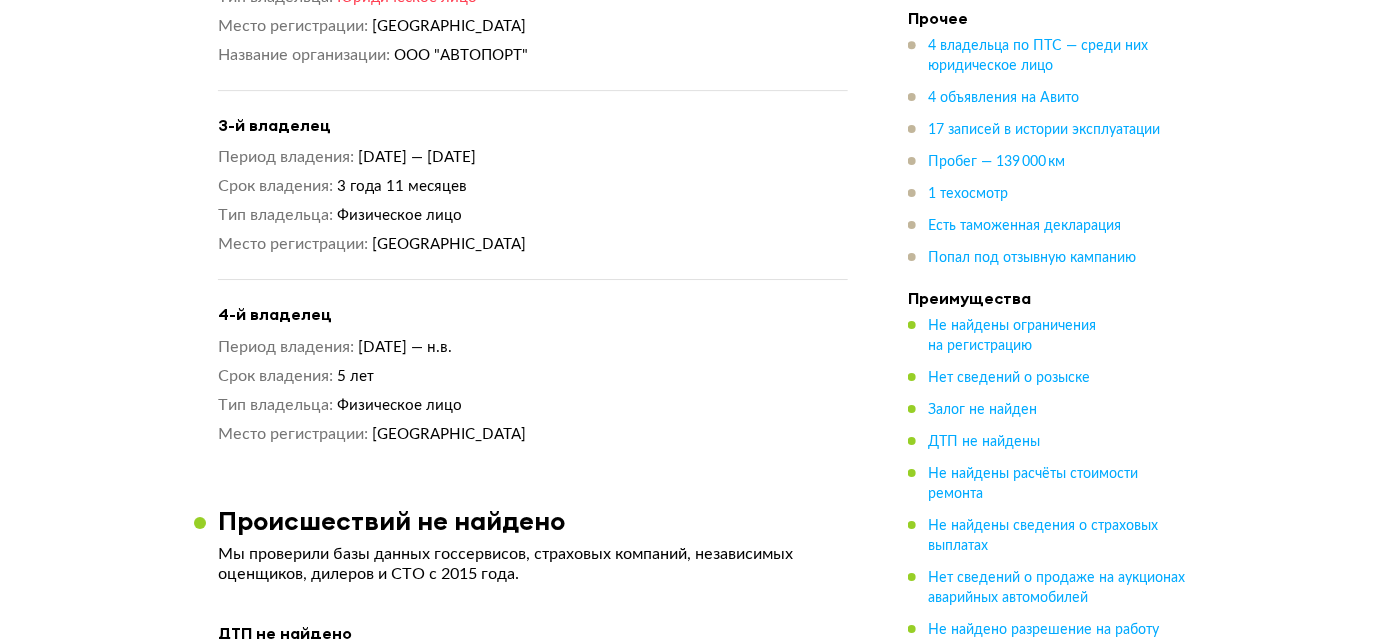 scroll, scrollTop: 2169, scrollLeft: 0, axis: vertical 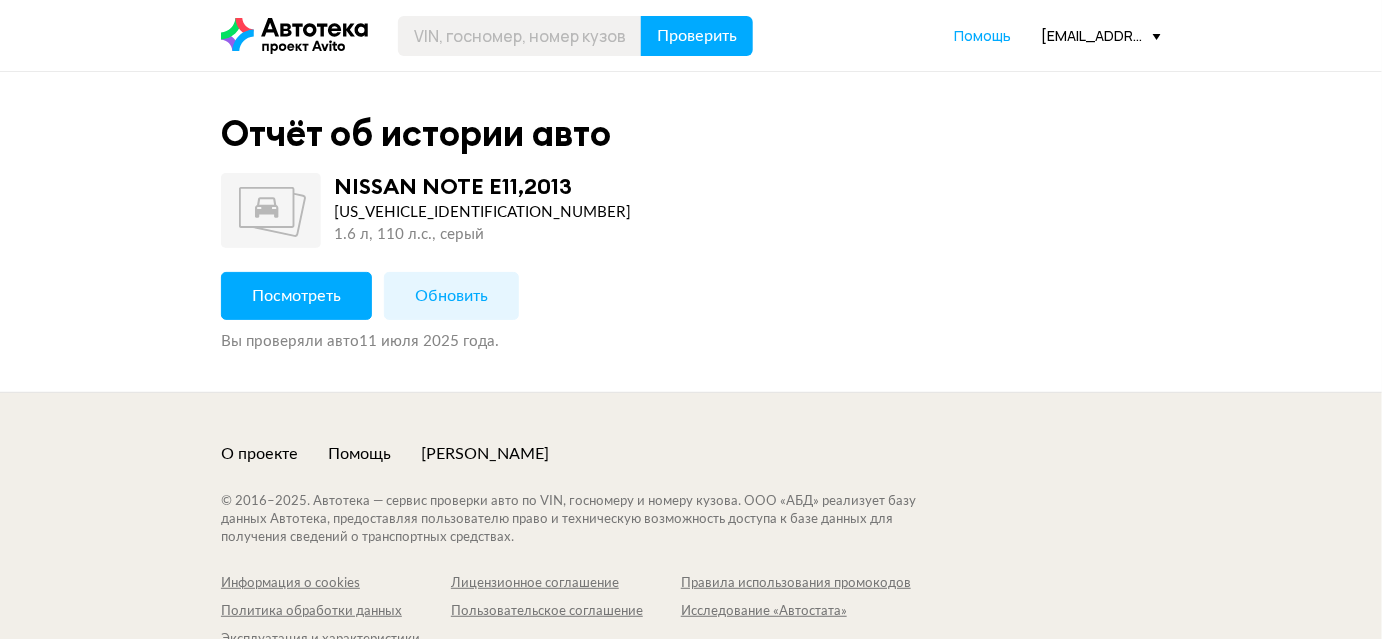 click on "[US_VEHICLE_IDENTIFICATION_NUMBER]" at bounding box center [482, 213] 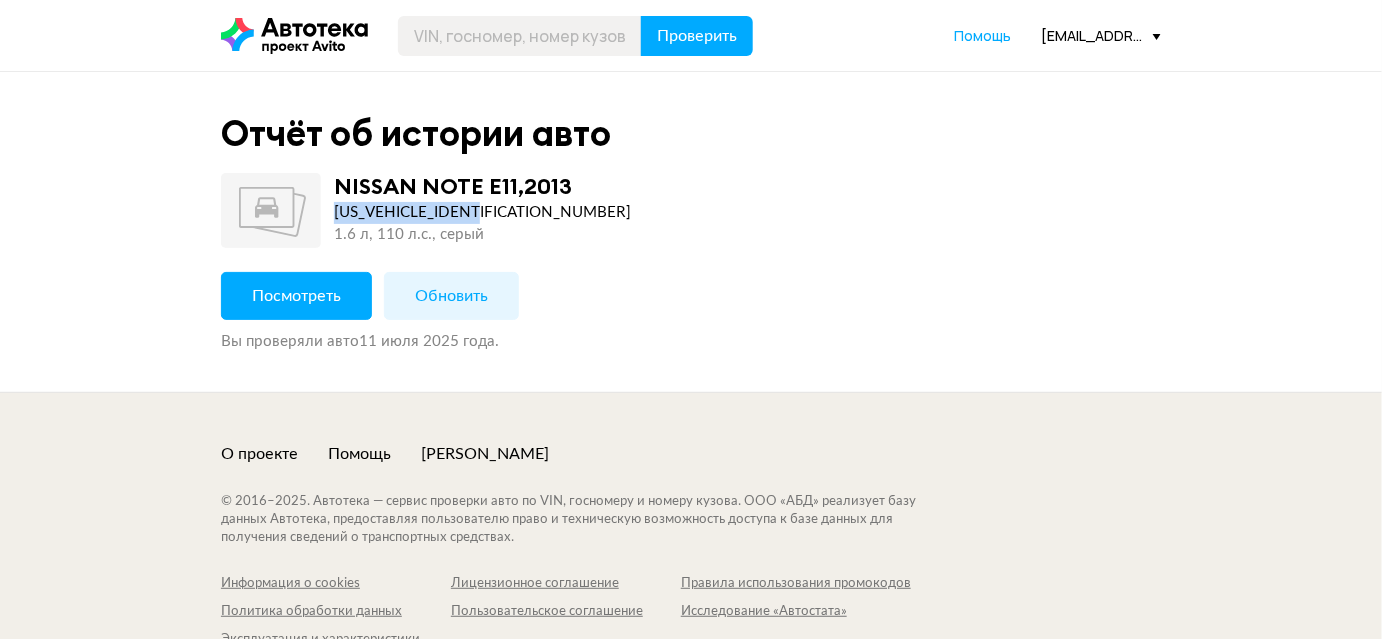 click on "[US_VEHICLE_IDENTIFICATION_NUMBER]" at bounding box center (482, 213) 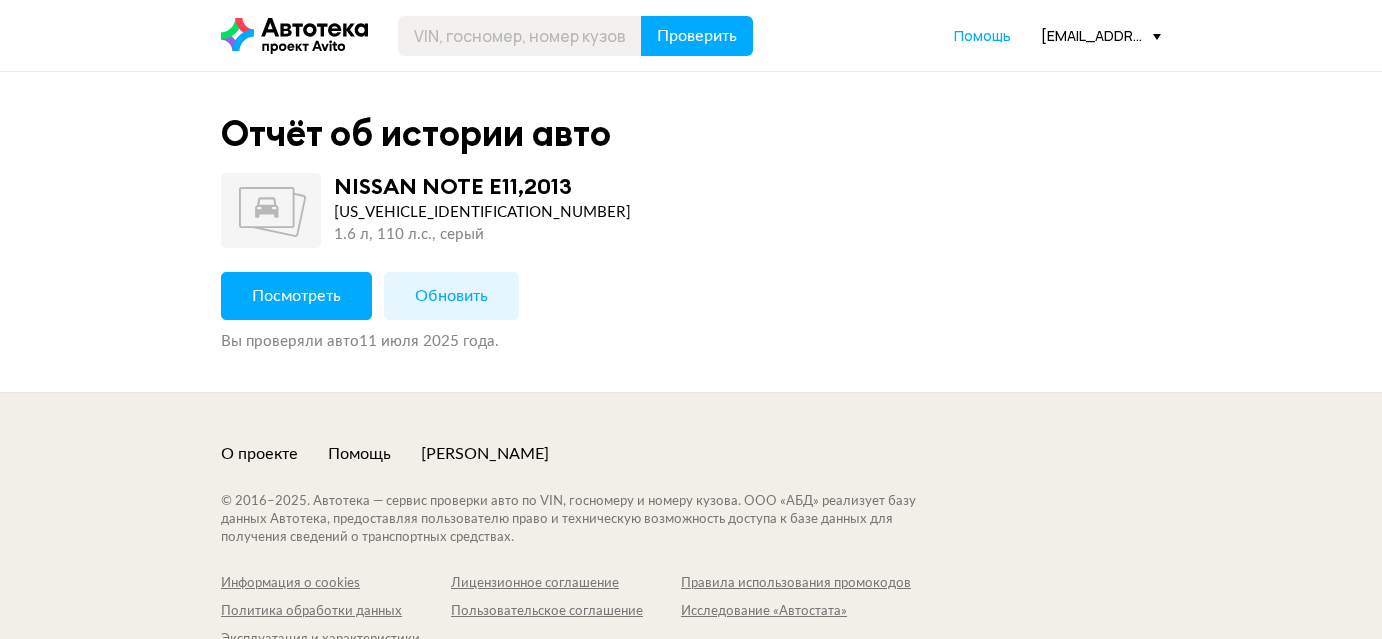 scroll, scrollTop: 0, scrollLeft: 0, axis: both 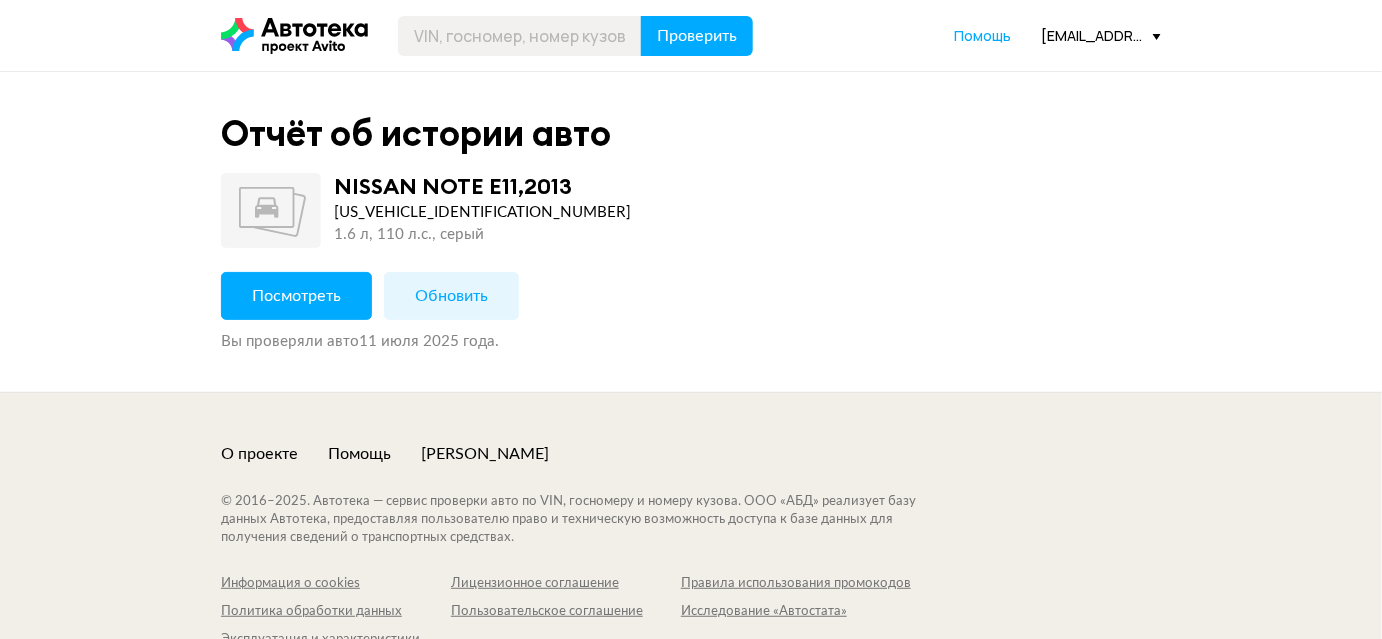 click on "Посмотреть" at bounding box center (296, 296) 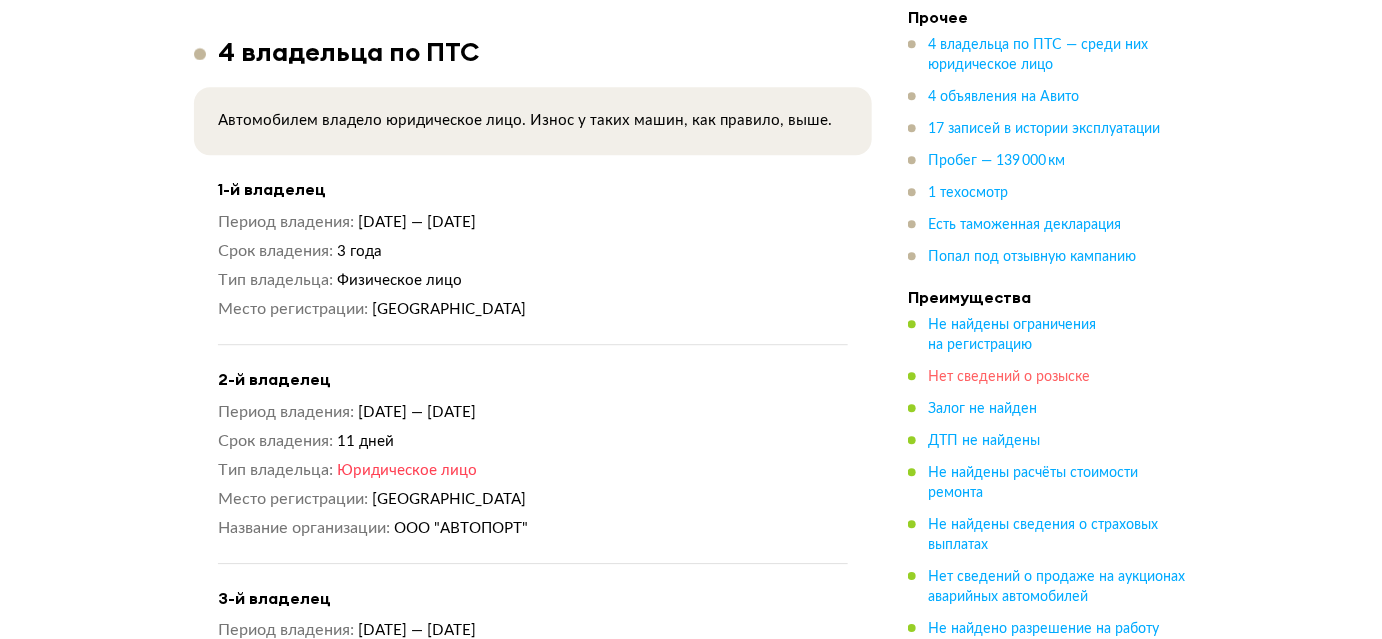 scroll, scrollTop: 1818, scrollLeft: 0, axis: vertical 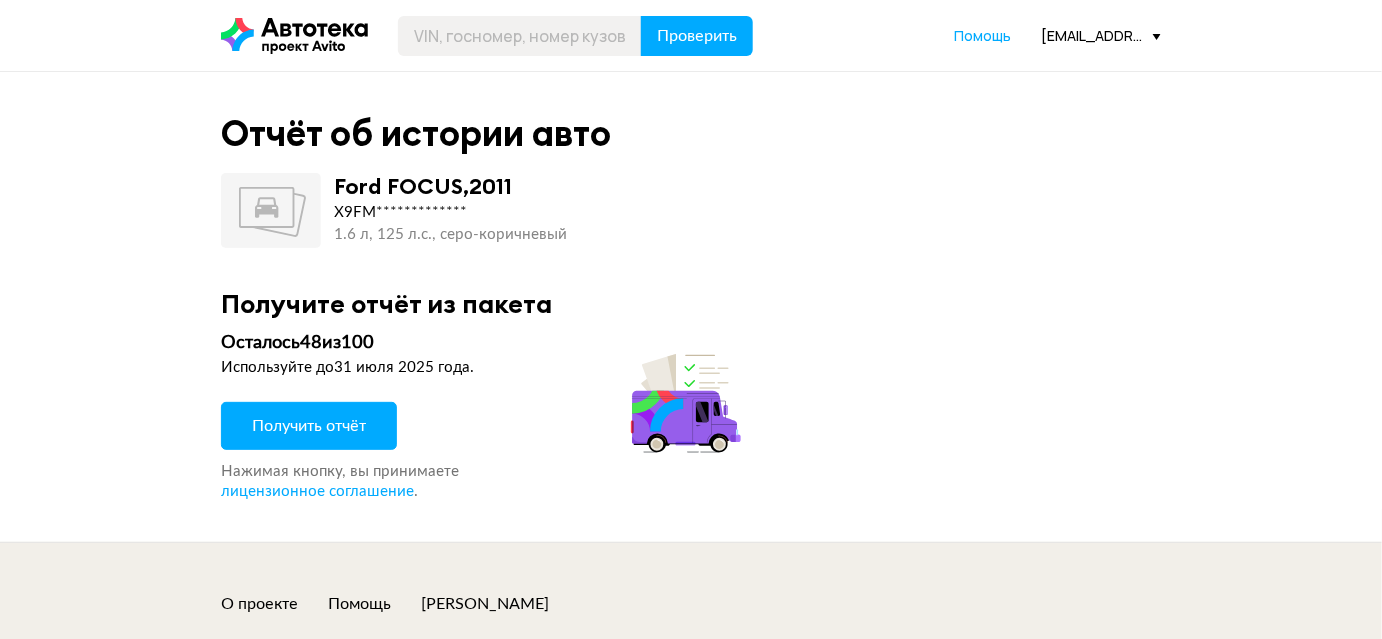 click on "Получить отчёт" at bounding box center (309, 426) 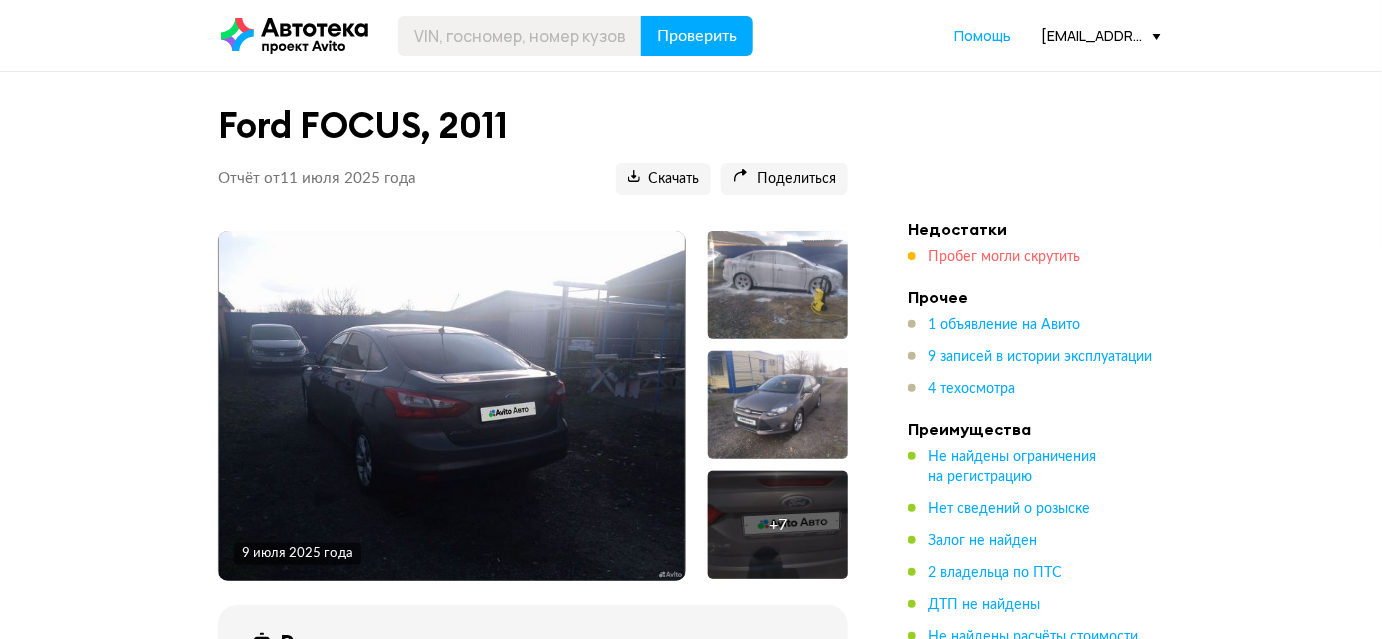 click on "Пробег могли скрутить" at bounding box center [1004, 257] 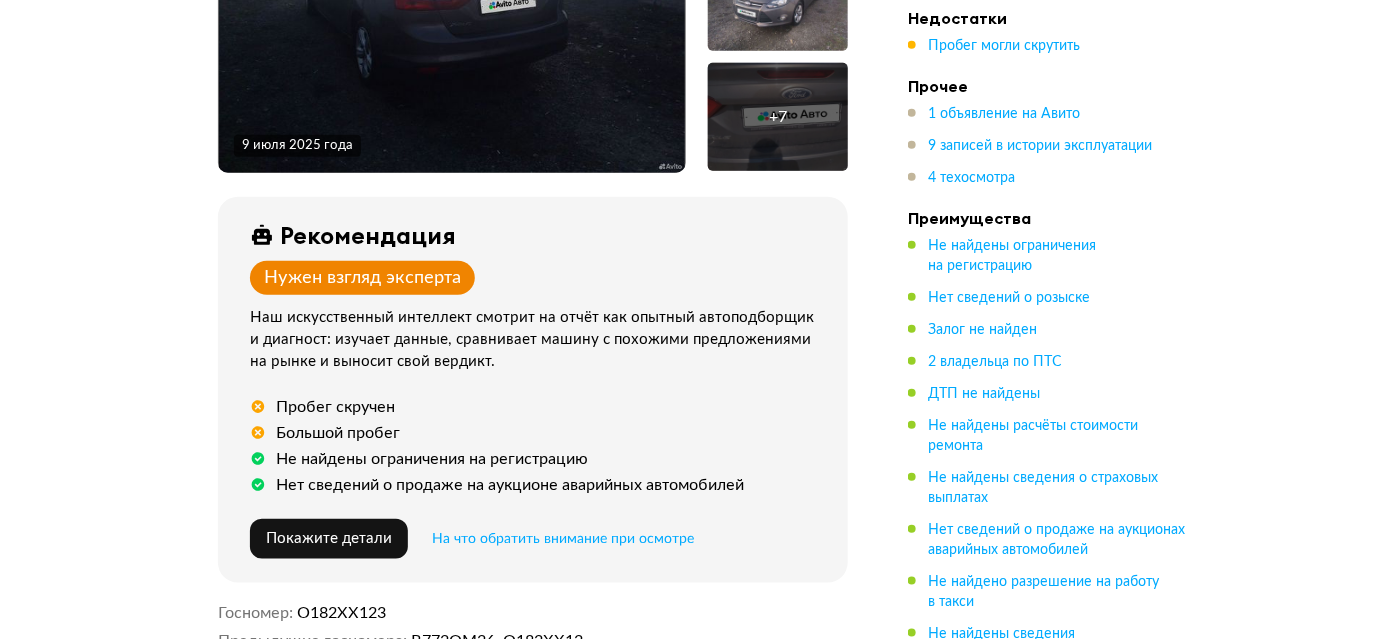 scroll, scrollTop: 680, scrollLeft: 0, axis: vertical 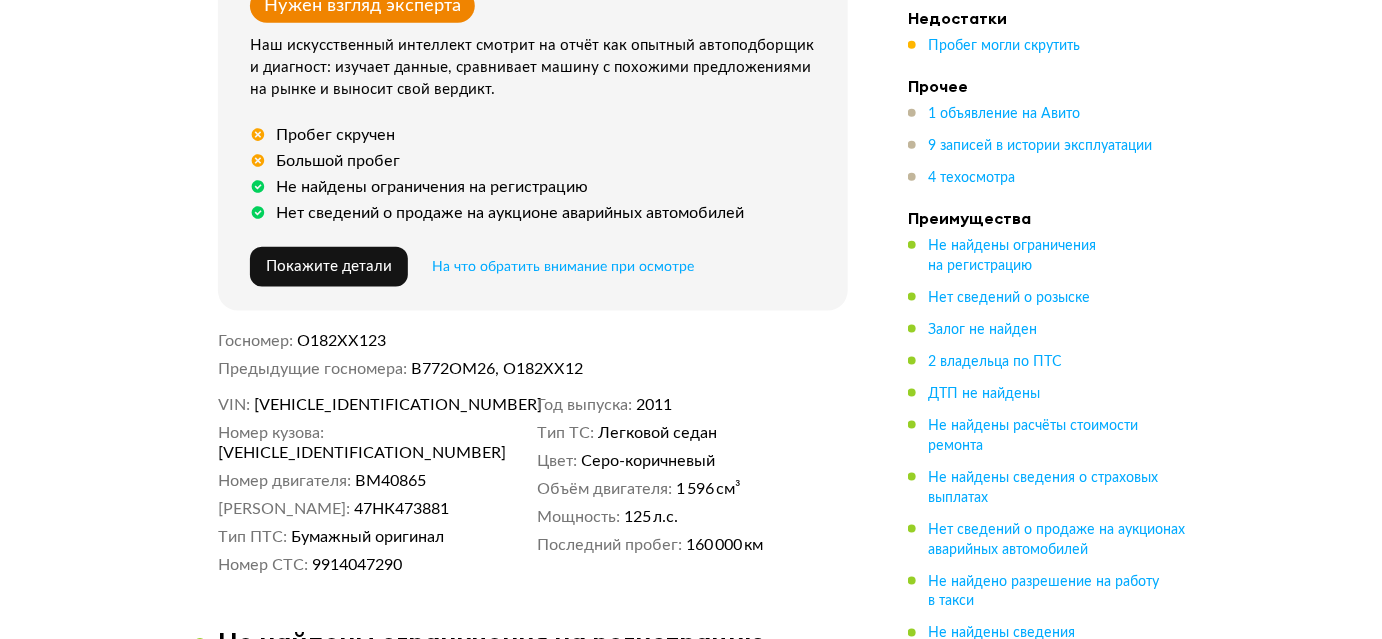click on "[VEHICLE_IDENTIFICATION_NUMBER]" at bounding box center [370, 405] 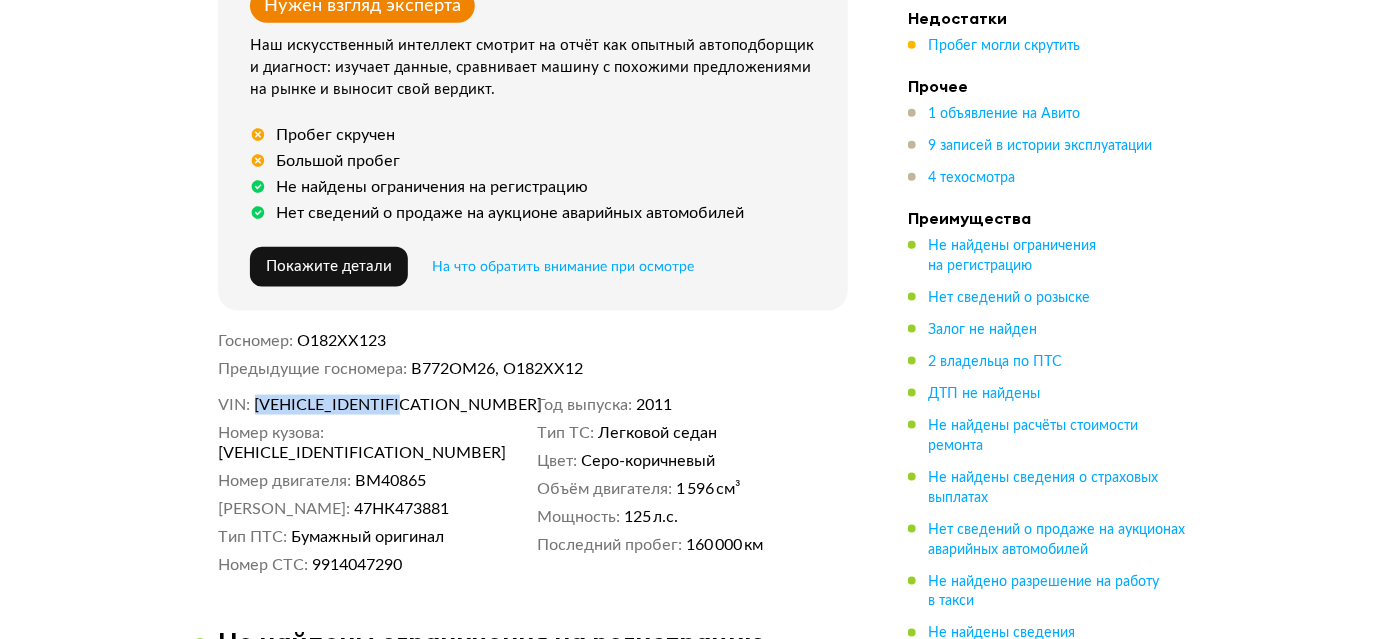 click on "[VEHICLE_IDENTIFICATION_NUMBER]" at bounding box center [370, 405] 